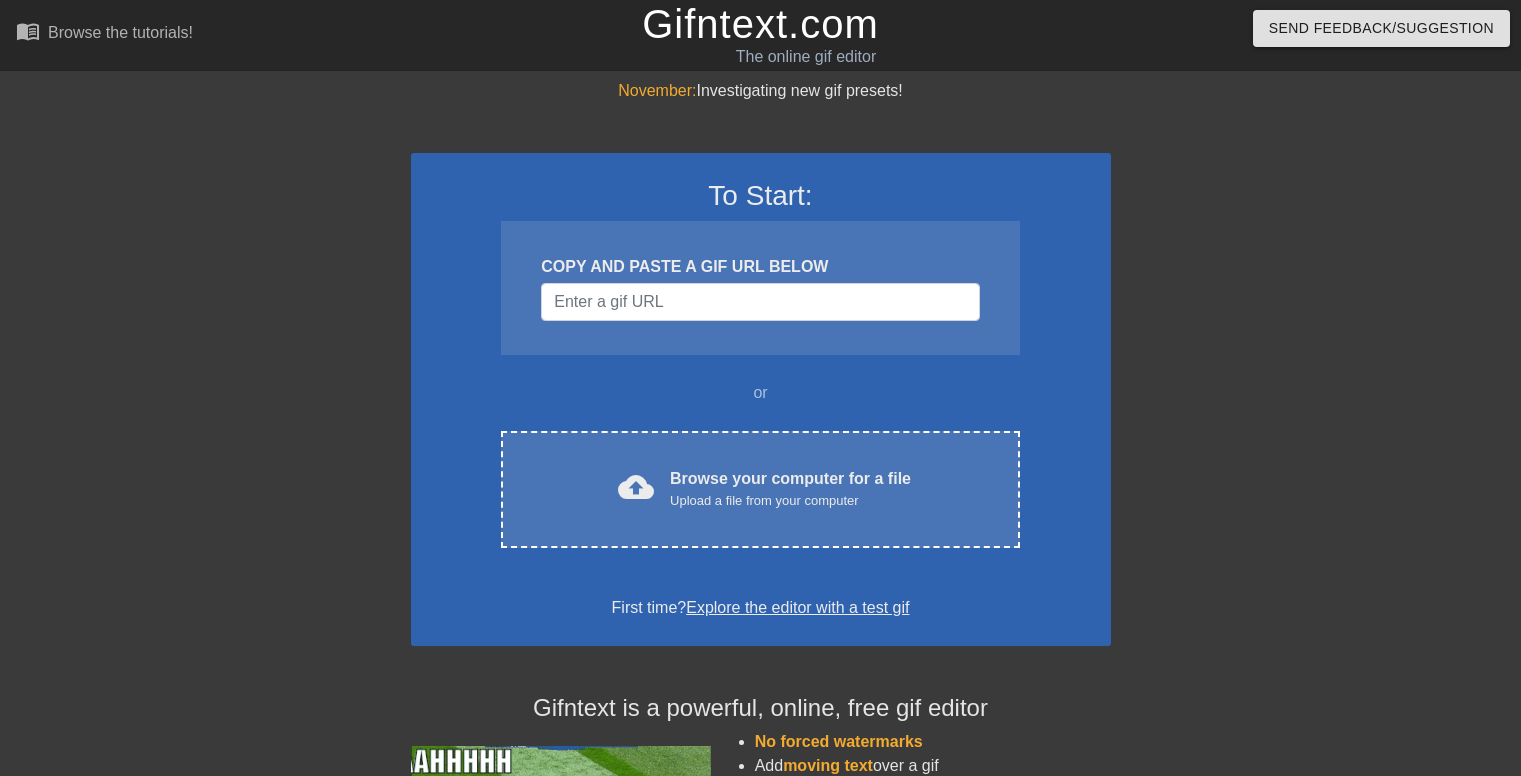 scroll, scrollTop: 0, scrollLeft: 0, axis: both 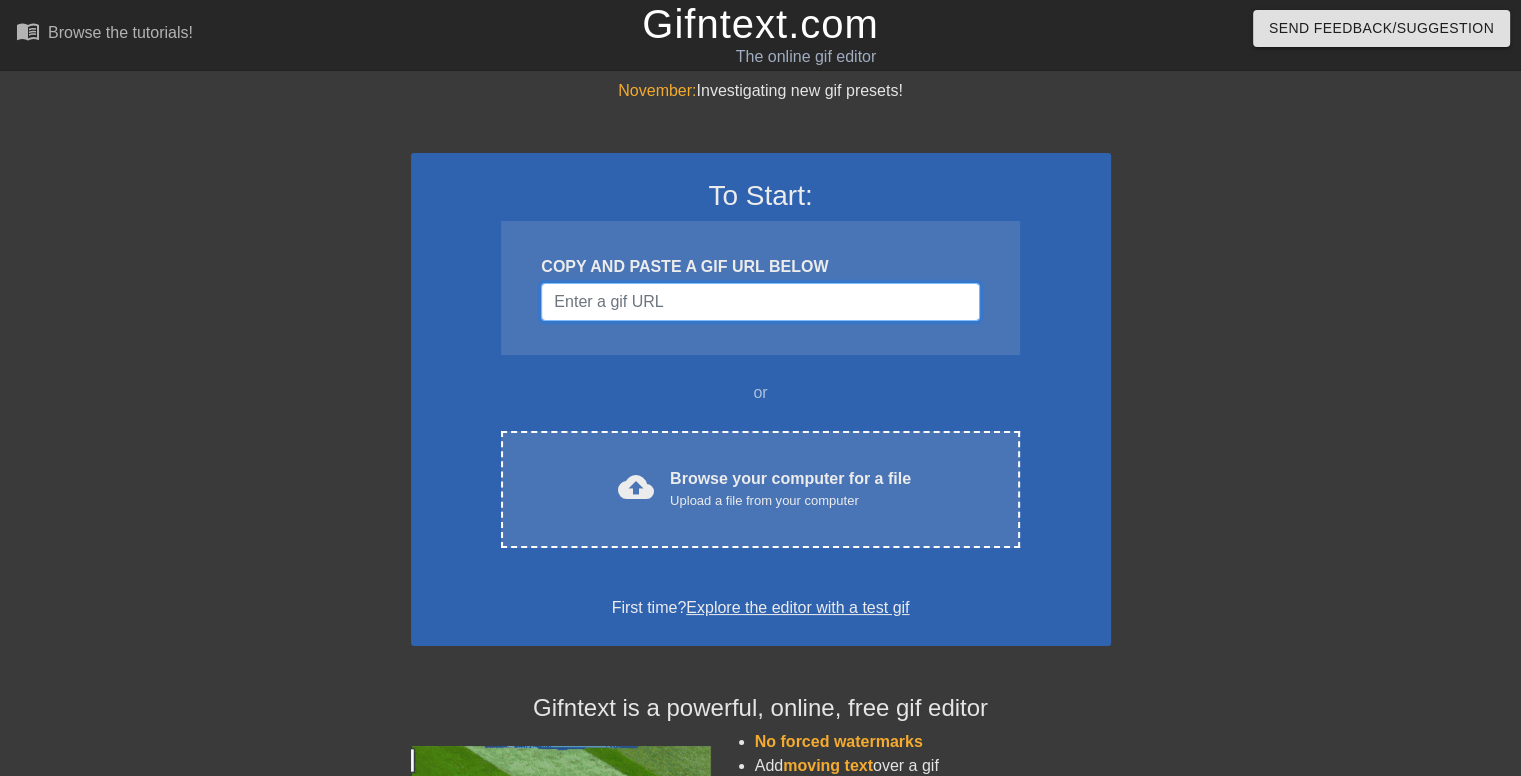 click at bounding box center (760, 302) 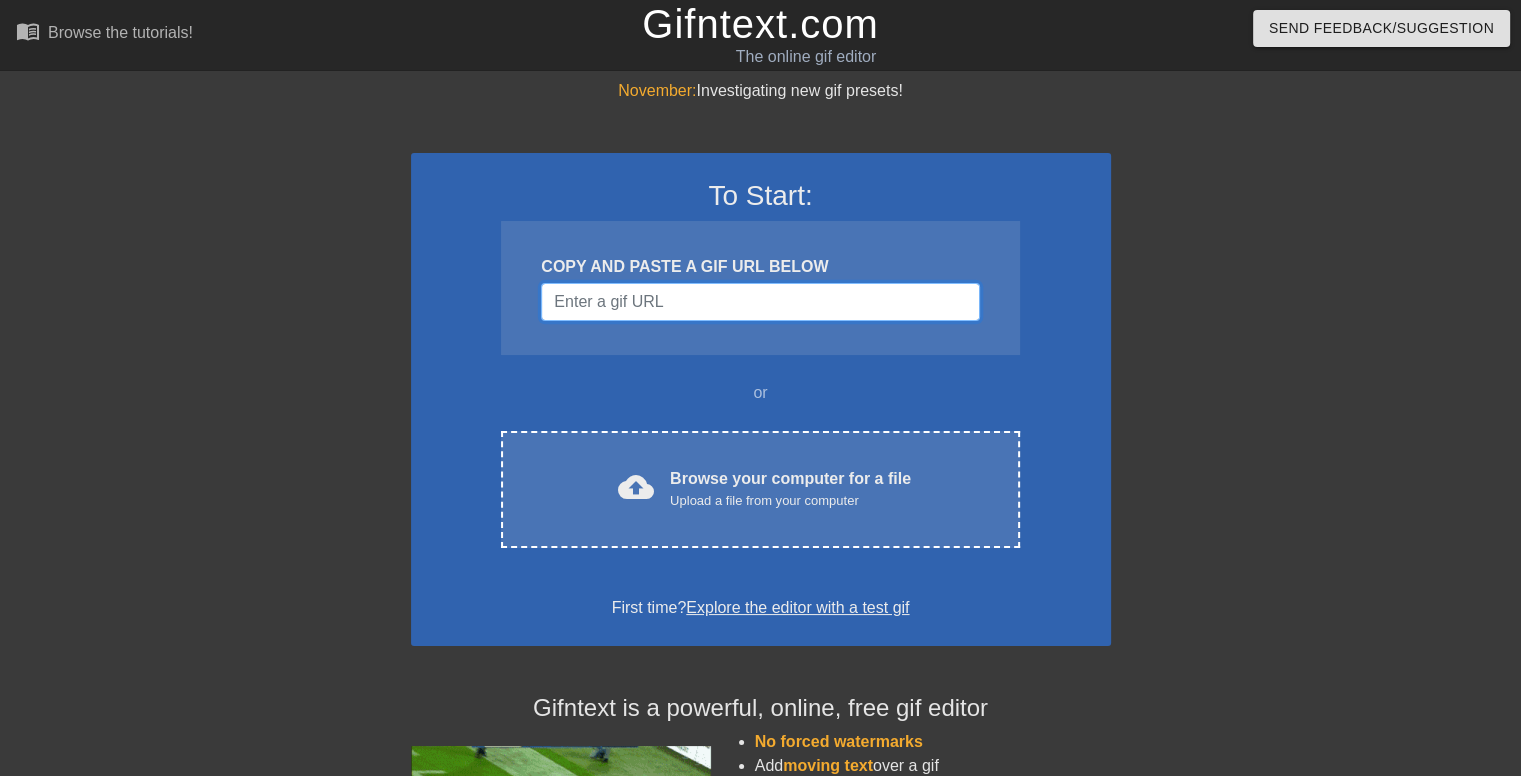click at bounding box center [760, 302] 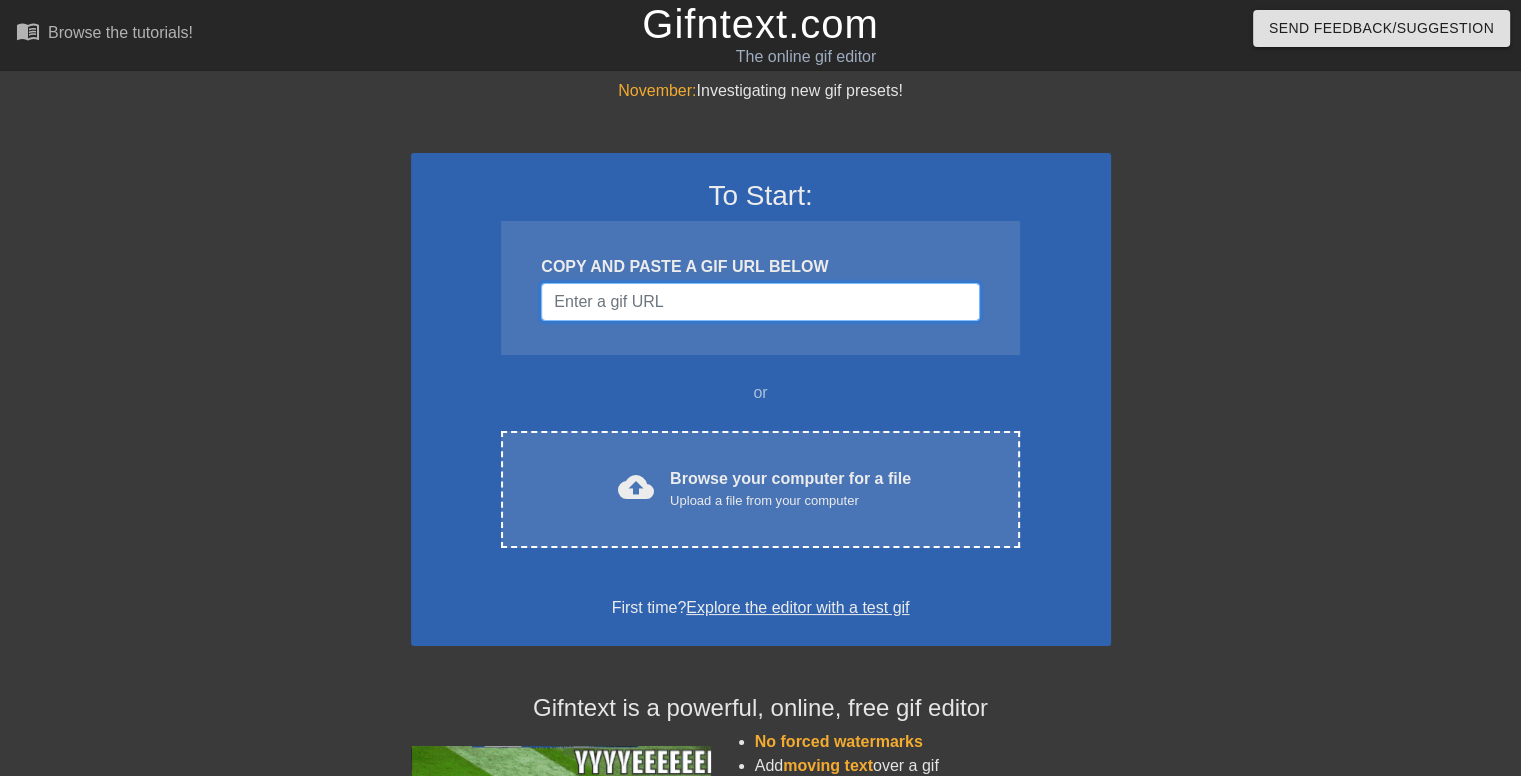 paste on "https://tenor.com/view/shadow-realm-yu-gi-oh-yami-yugi-seto-kaiba-crack-gif-16684133" 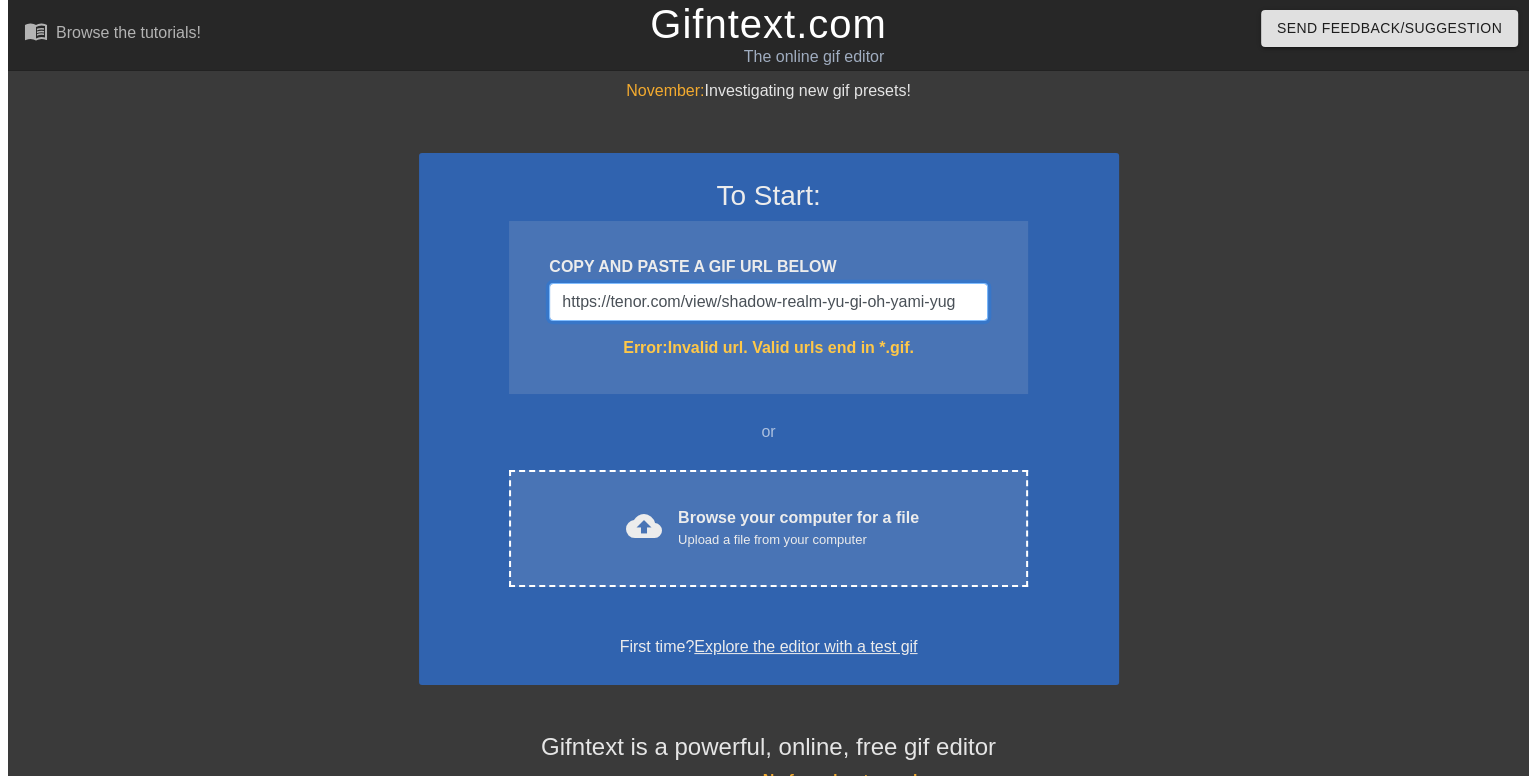 scroll, scrollTop: 0, scrollLeft: 0, axis: both 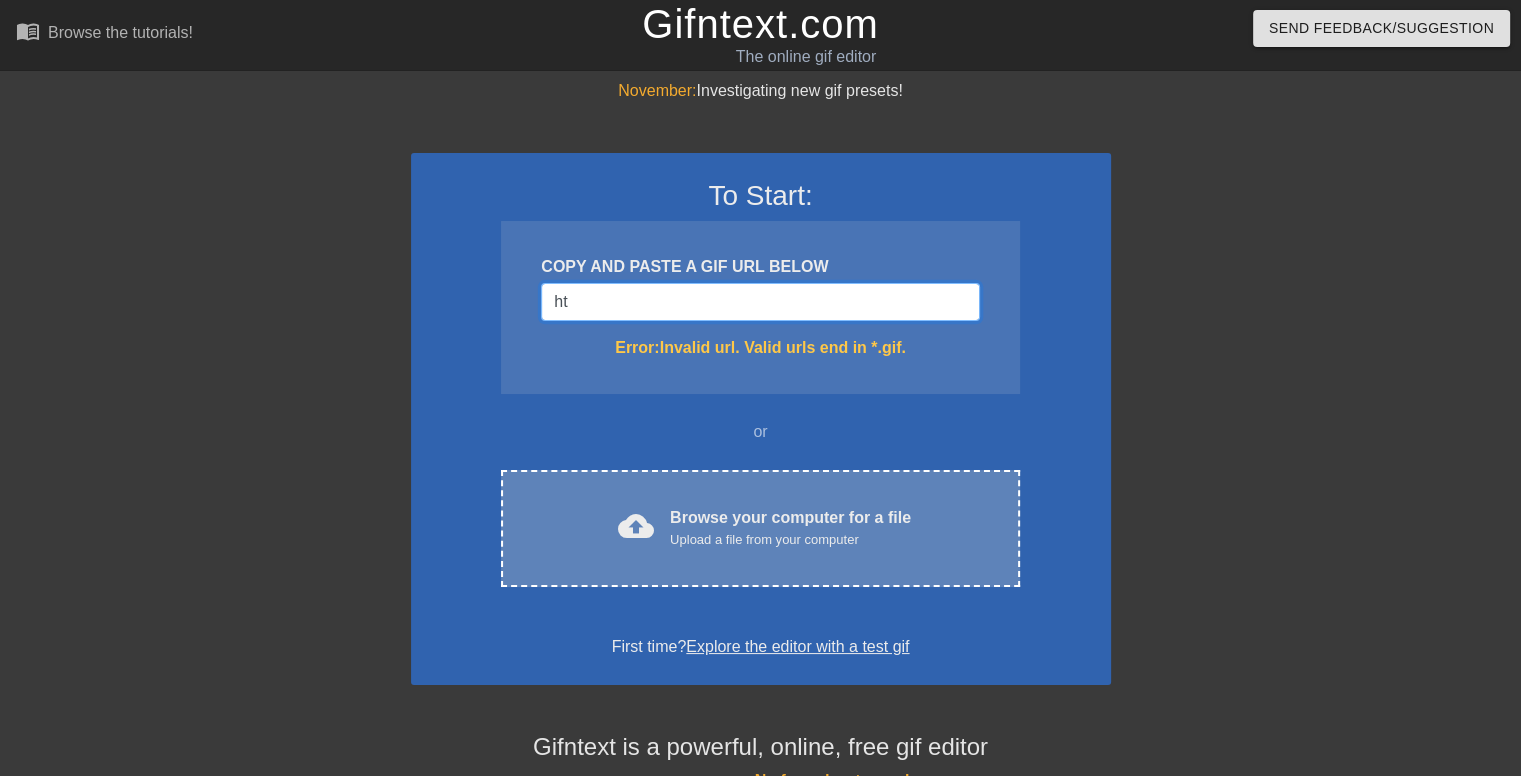 type on "h" 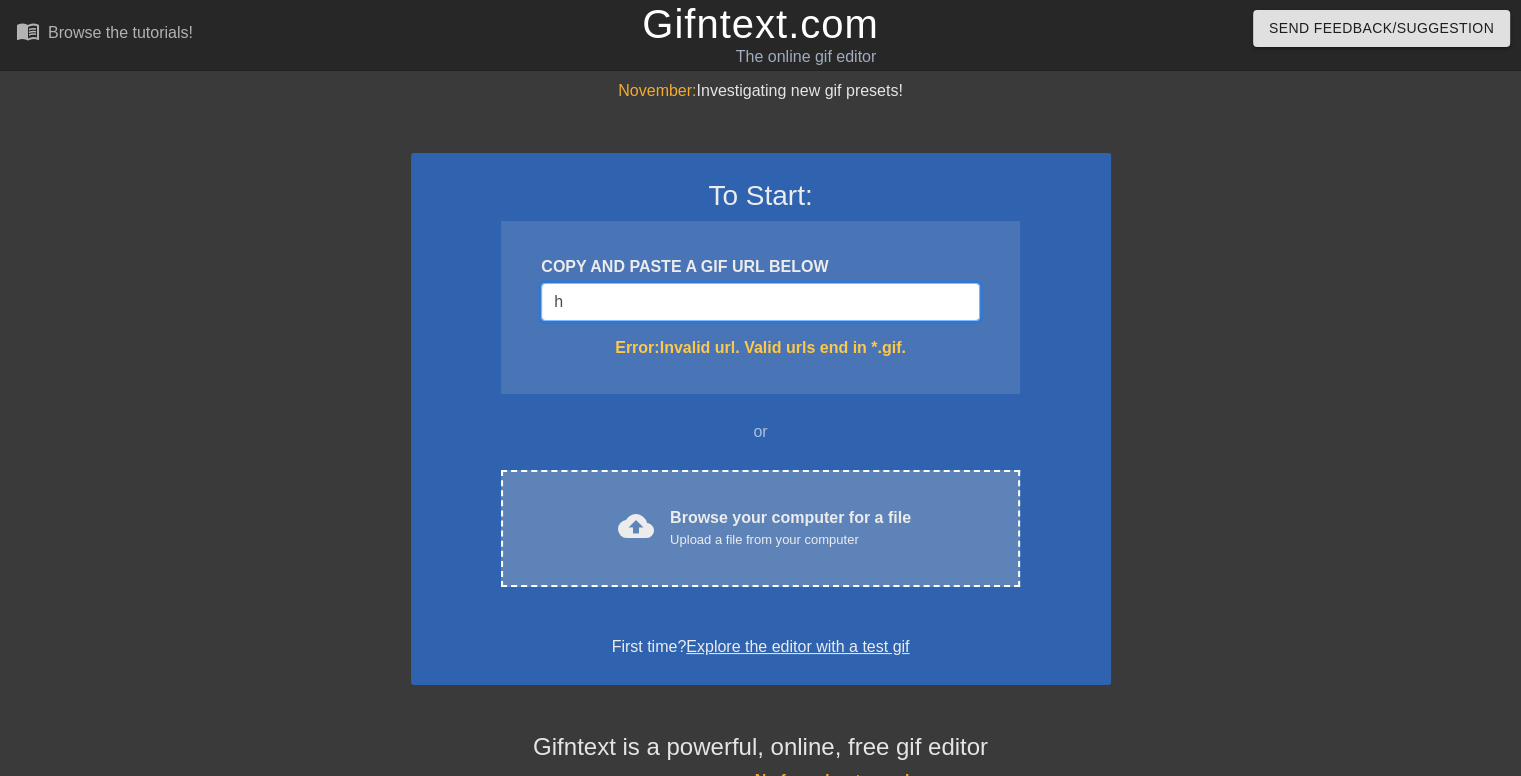 type 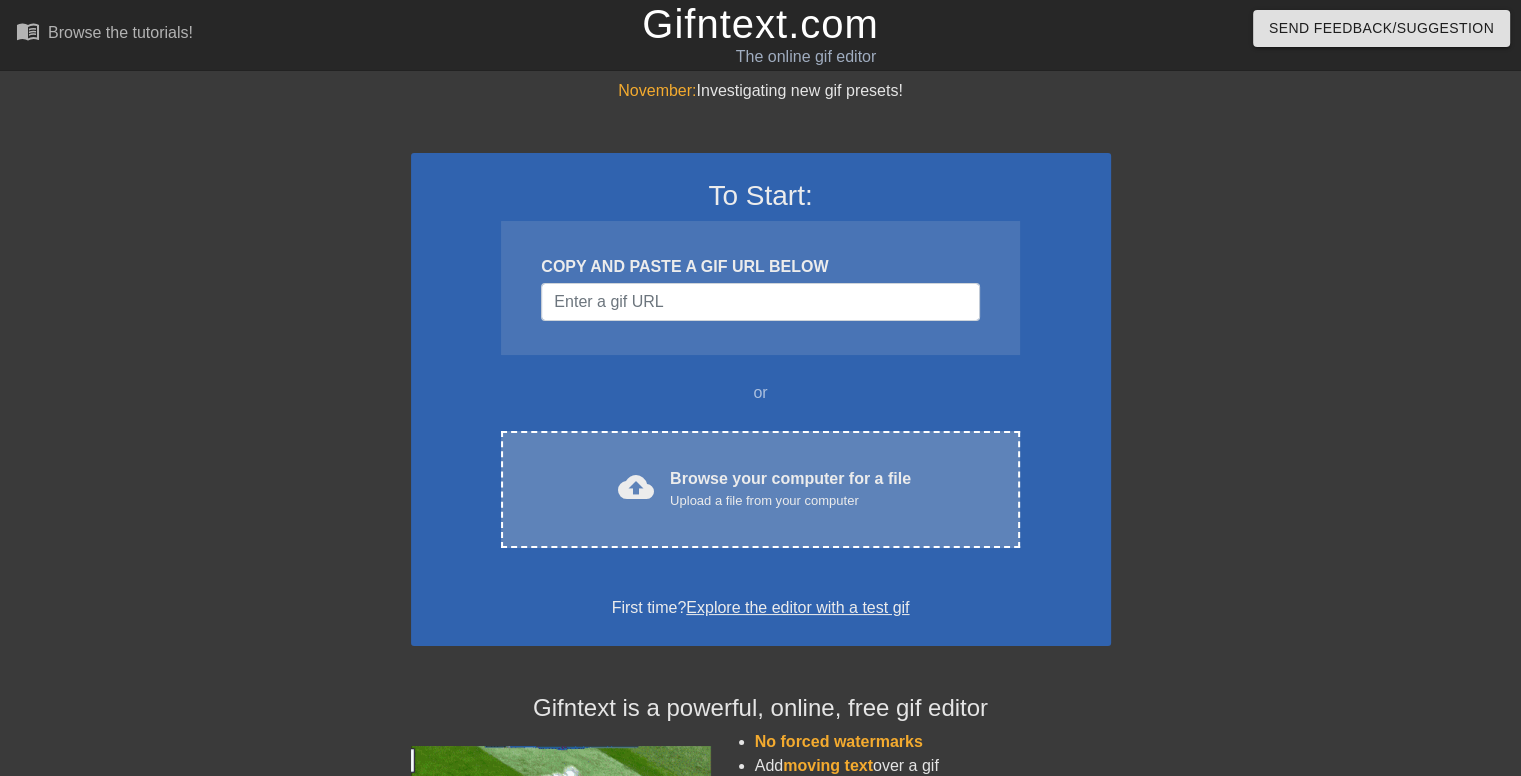 click on "cloud_upload Browse your computer for a file Upload a file from your computer Choose files" at bounding box center (760, 489) 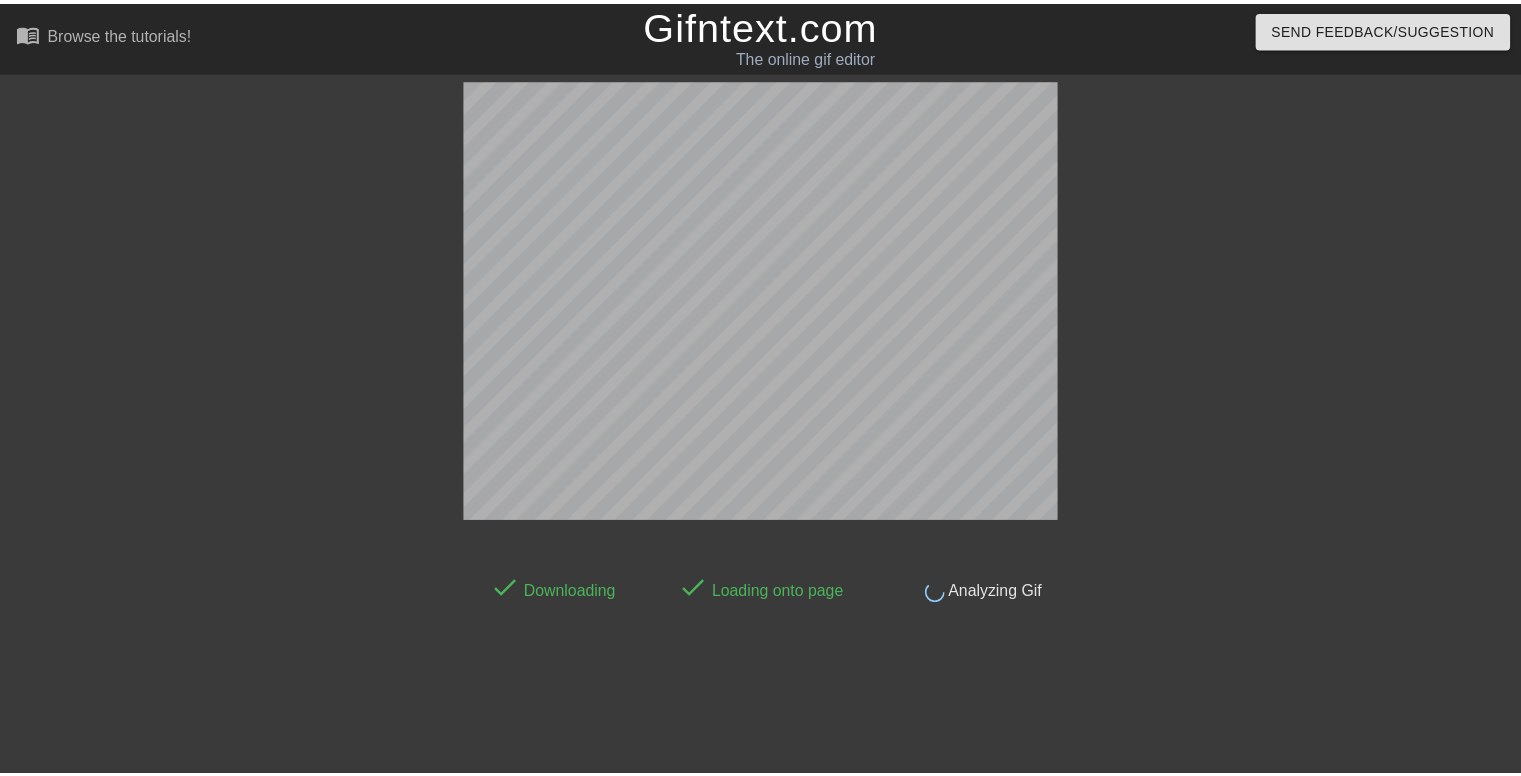 scroll, scrollTop: 48, scrollLeft: 0, axis: vertical 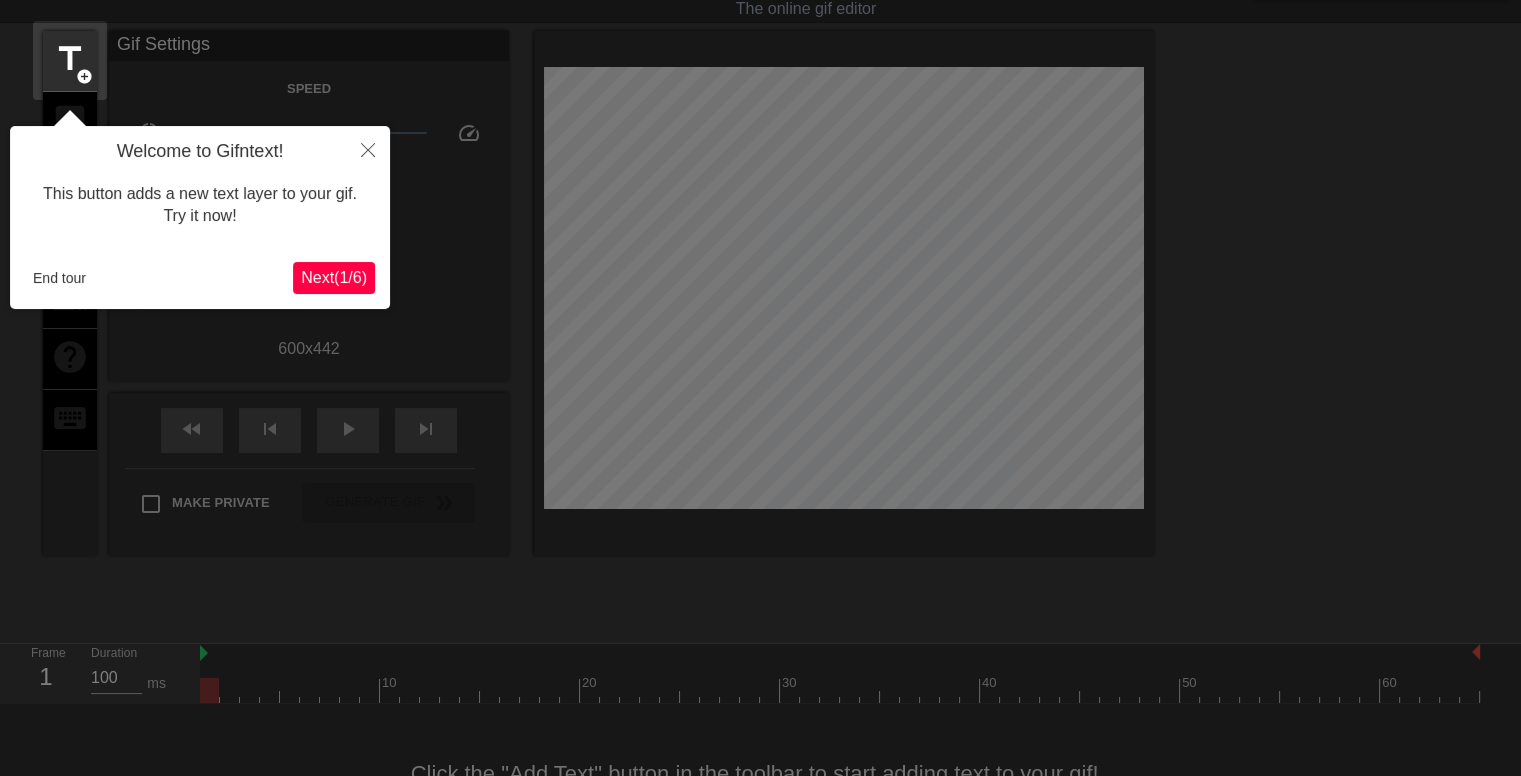 click on "Next  ( 1 / 6 )" at bounding box center [334, 277] 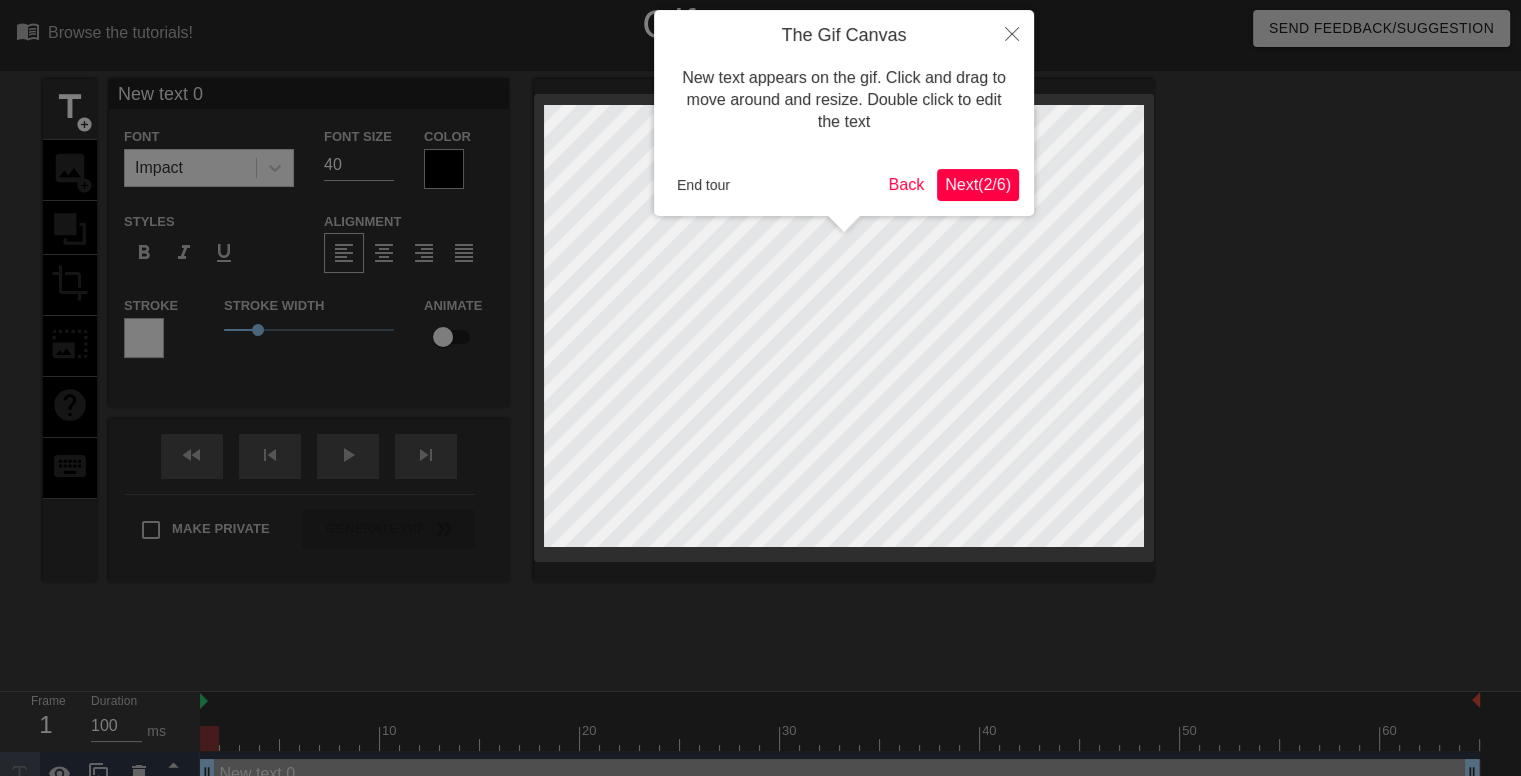 click on "Next  ( 2 / 6 )" at bounding box center [978, 184] 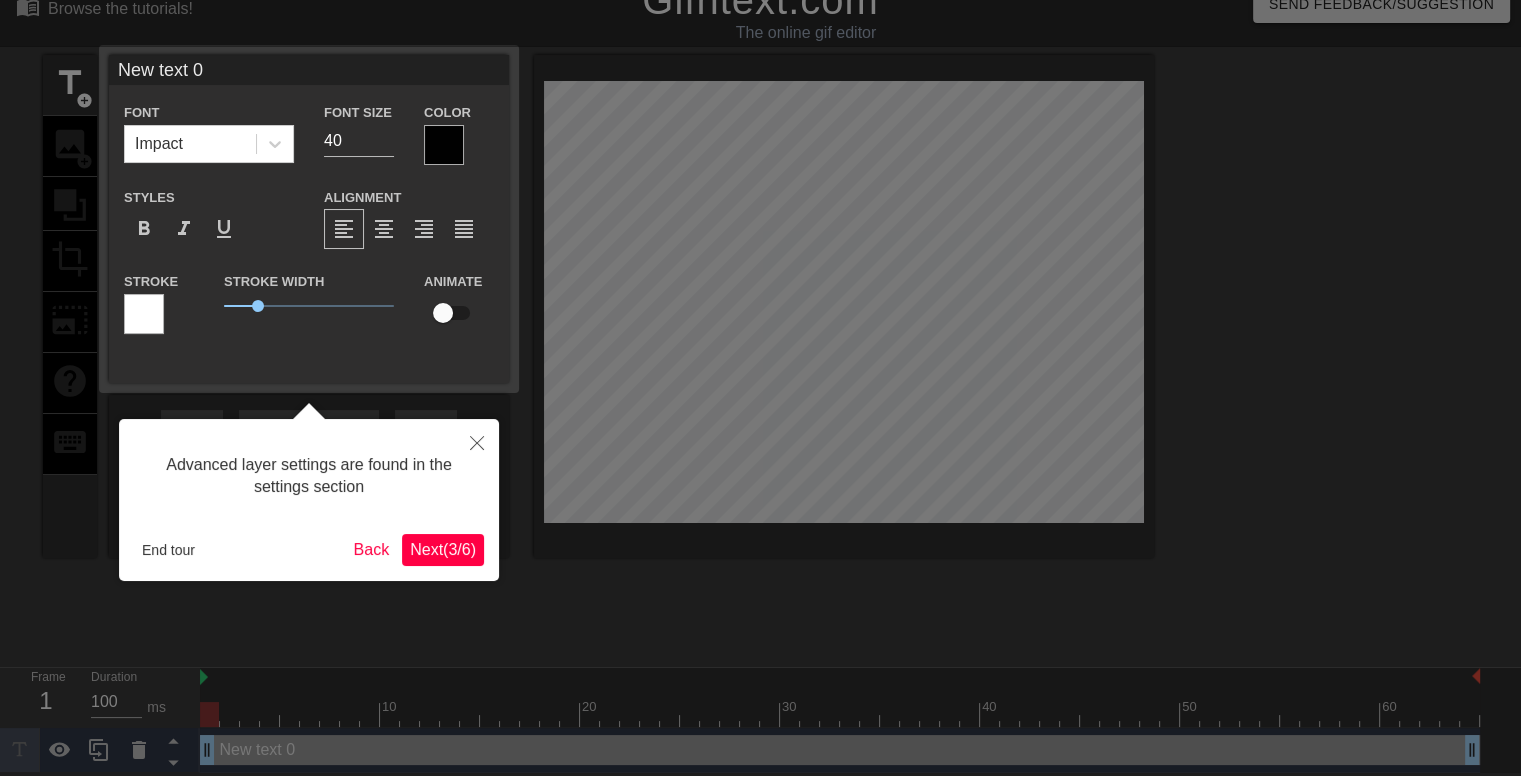 click on "Next  ( 3 / 6 )" at bounding box center (443, 549) 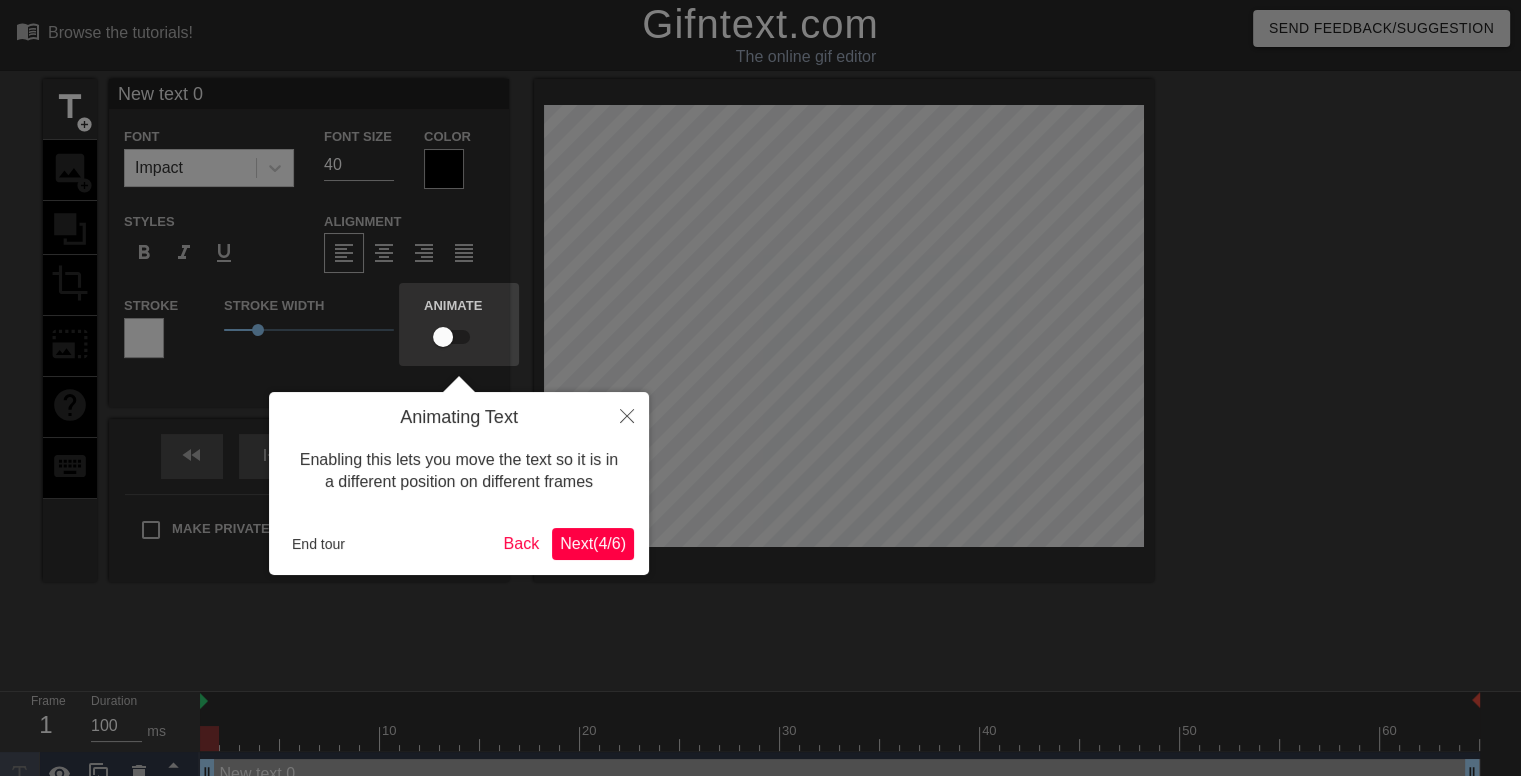 click on "Next  ( 4 / 6 )" at bounding box center (593, 543) 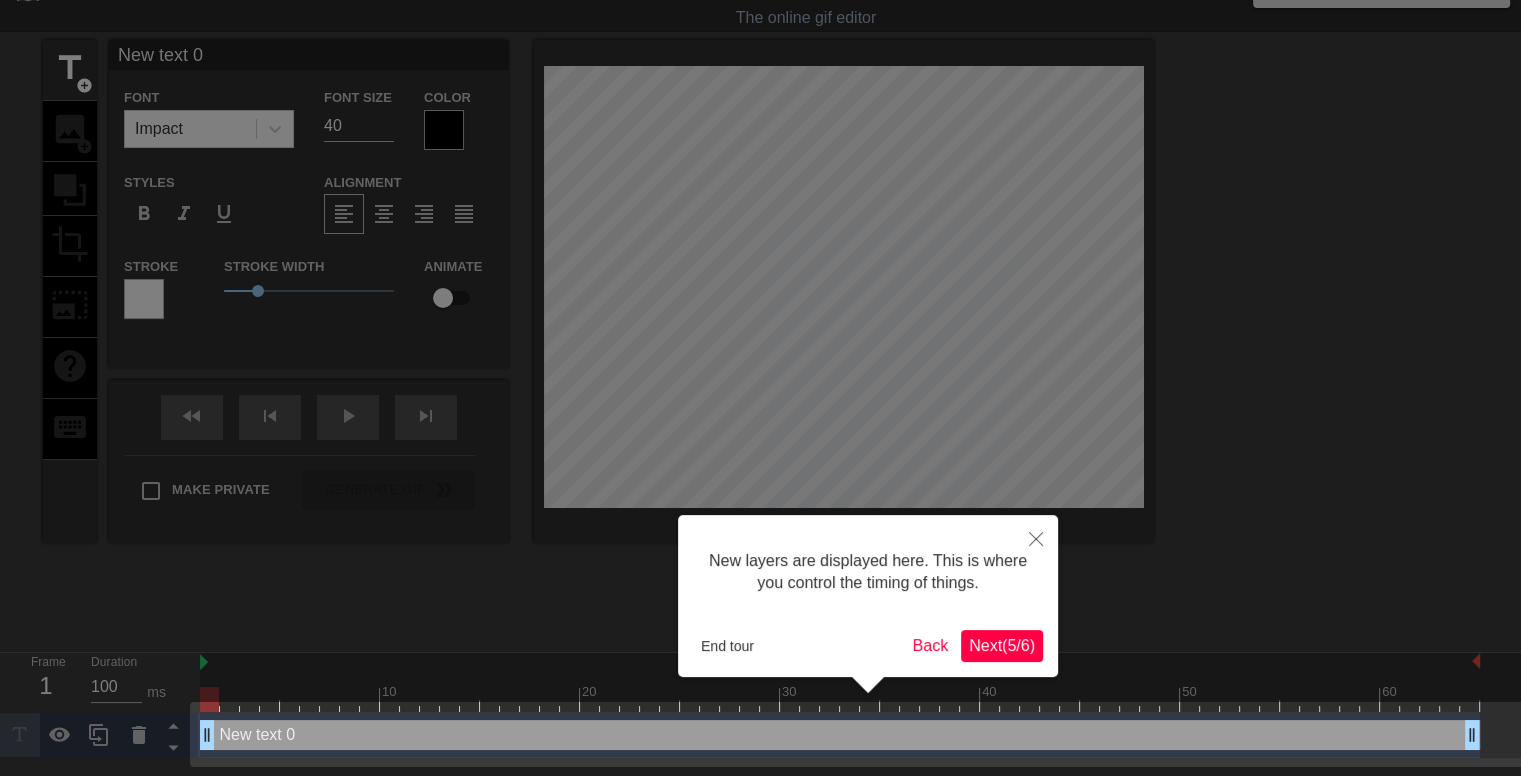 click on "Next  ( 5 / 6 )" at bounding box center [1002, 645] 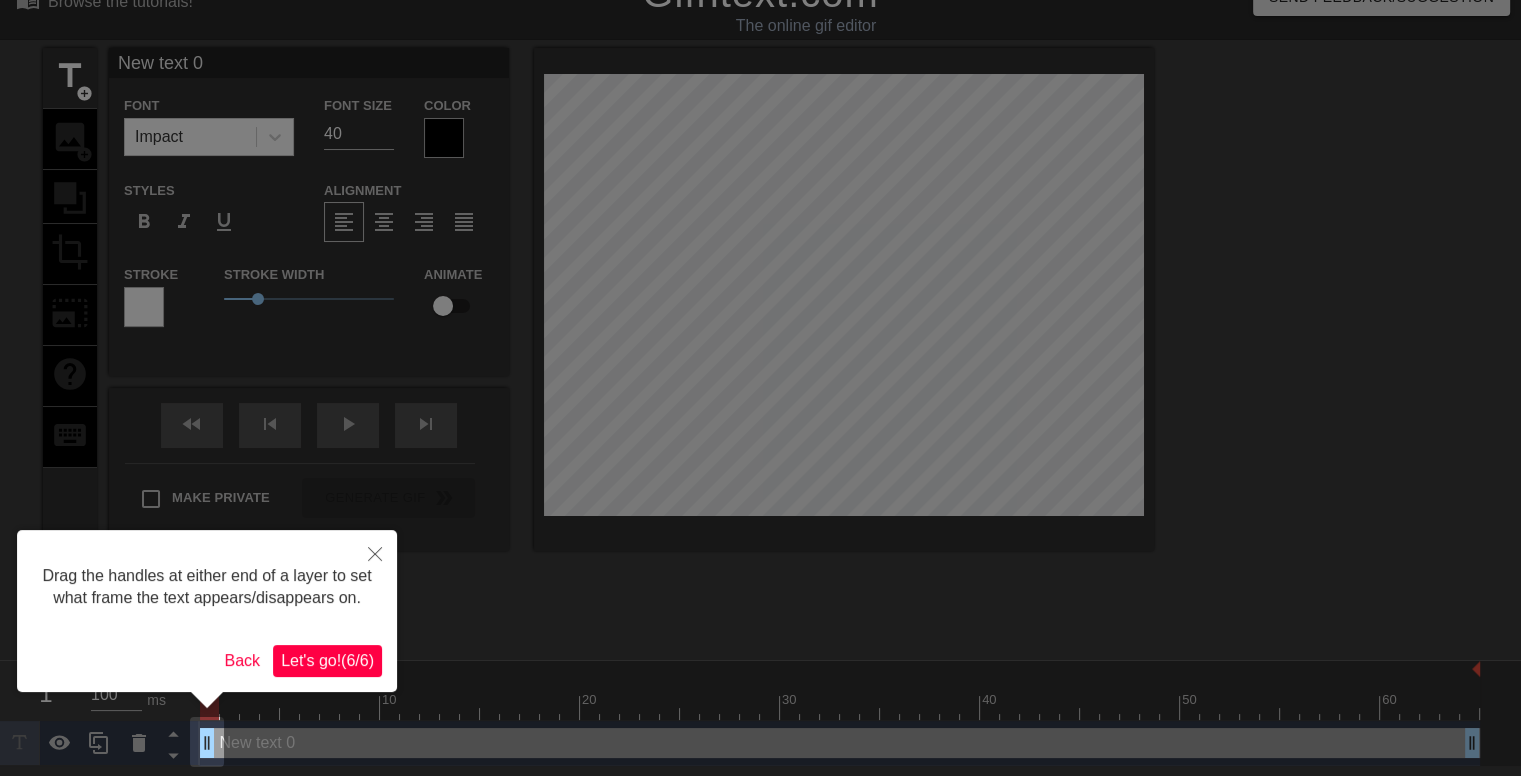scroll, scrollTop: 0, scrollLeft: 0, axis: both 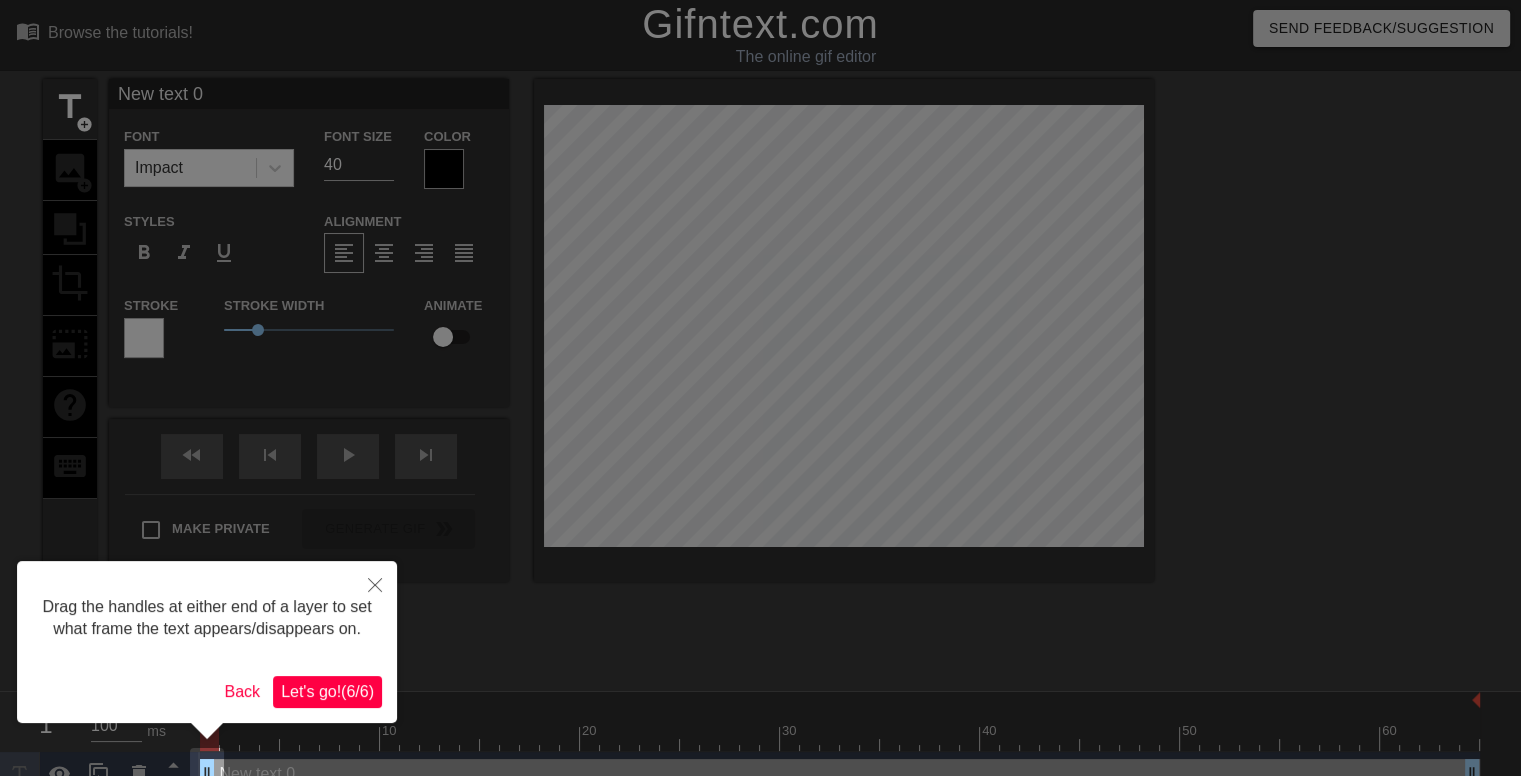click on "Let's go!  ( 6 / 6 )" at bounding box center (327, 692) 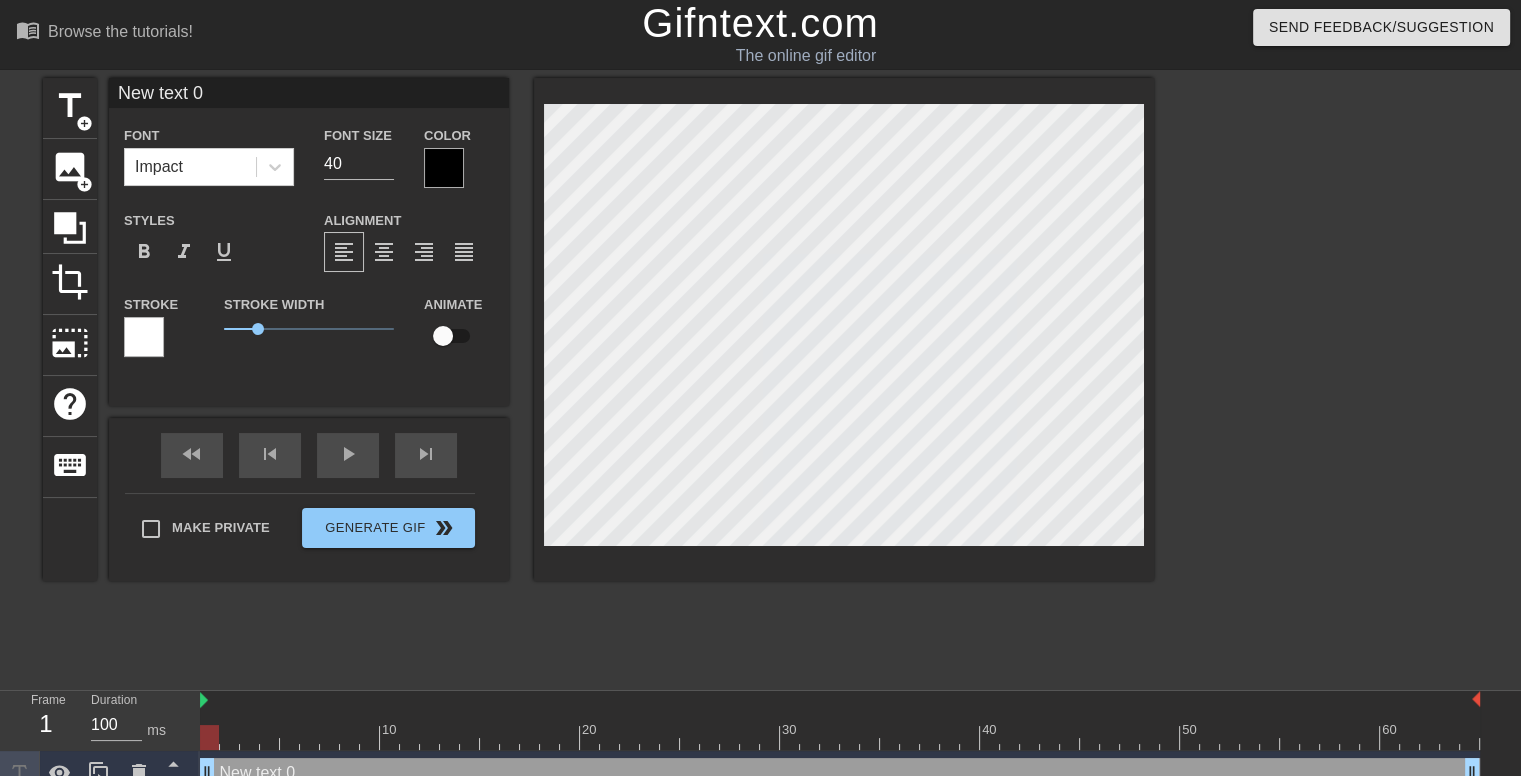 scroll, scrollTop: 0, scrollLeft: 0, axis: both 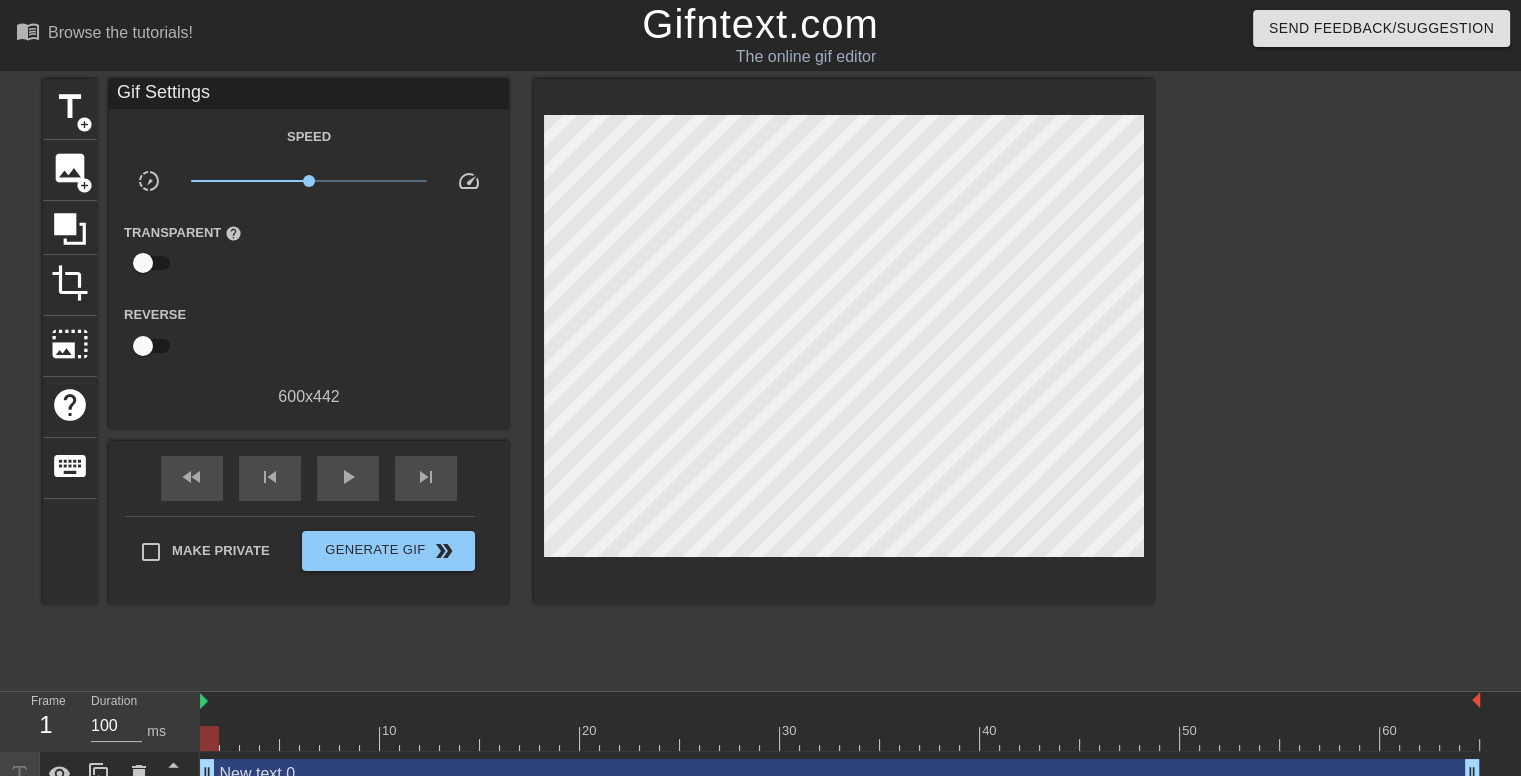 click on "Frame 1 Duration 100 ms                                       10                                         20                                         30                                         40                                         50                                         60                     New text 0 drag_handle drag_handle" at bounding box center [760, 744] 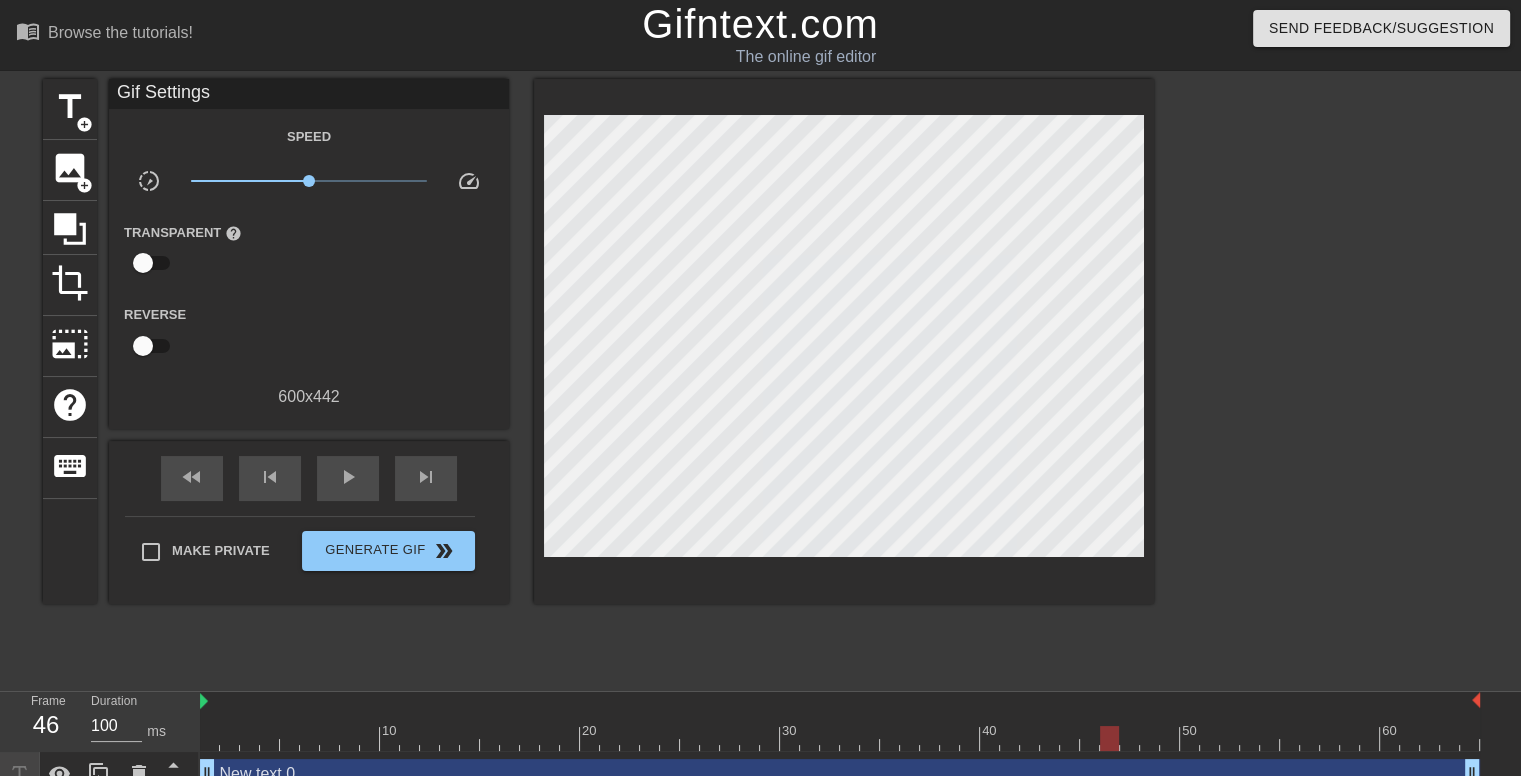 drag, startPoint x: 1269, startPoint y: 739, endPoint x: 1107, endPoint y: 739, distance: 162 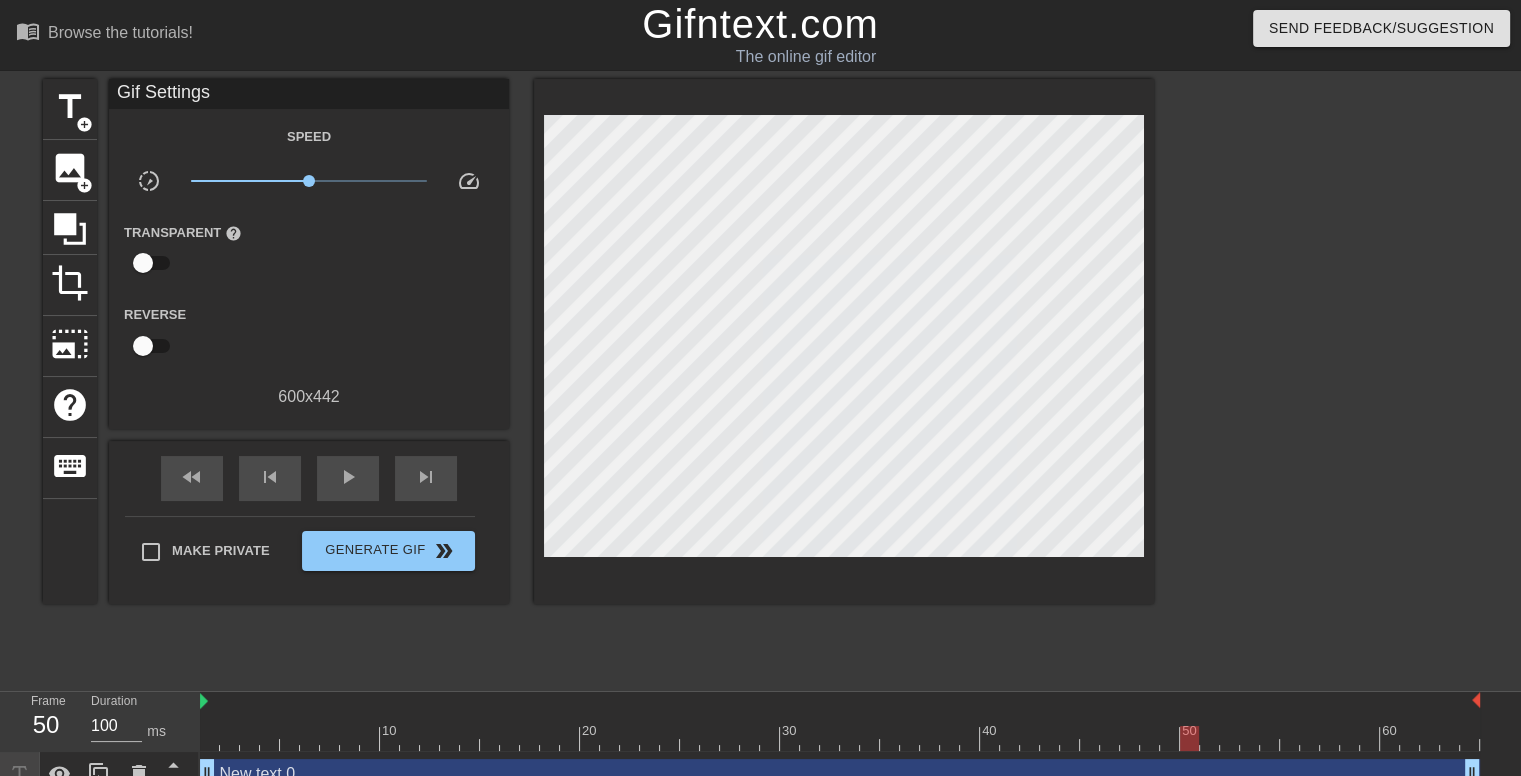 drag, startPoint x: 1264, startPoint y: 736, endPoint x: 1180, endPoint y: 737, distance: 84.00595 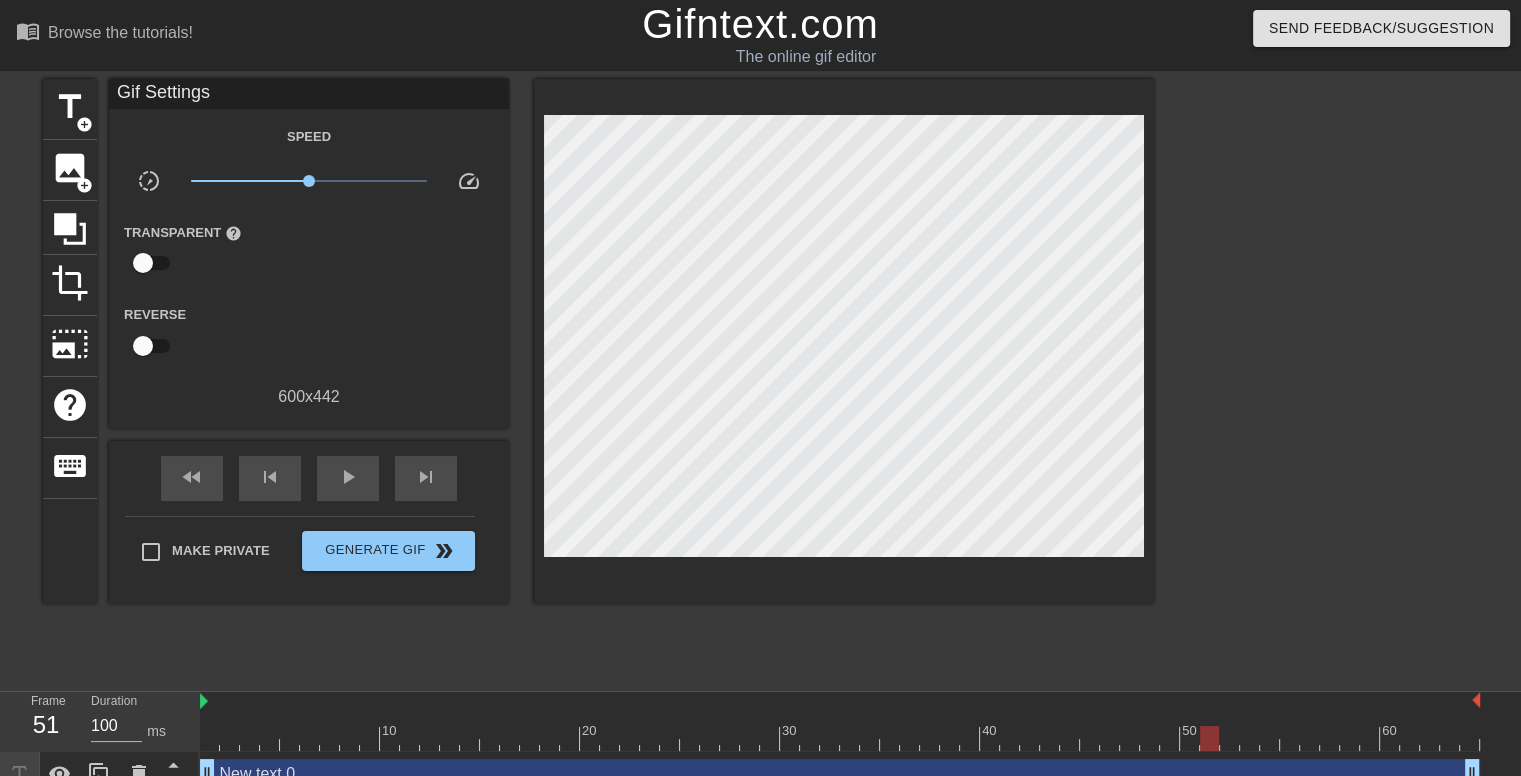 drag, startPoint x: 1184, startPoint y: 728, endPoint x: 1205, endPoint y: 728, distance: 21 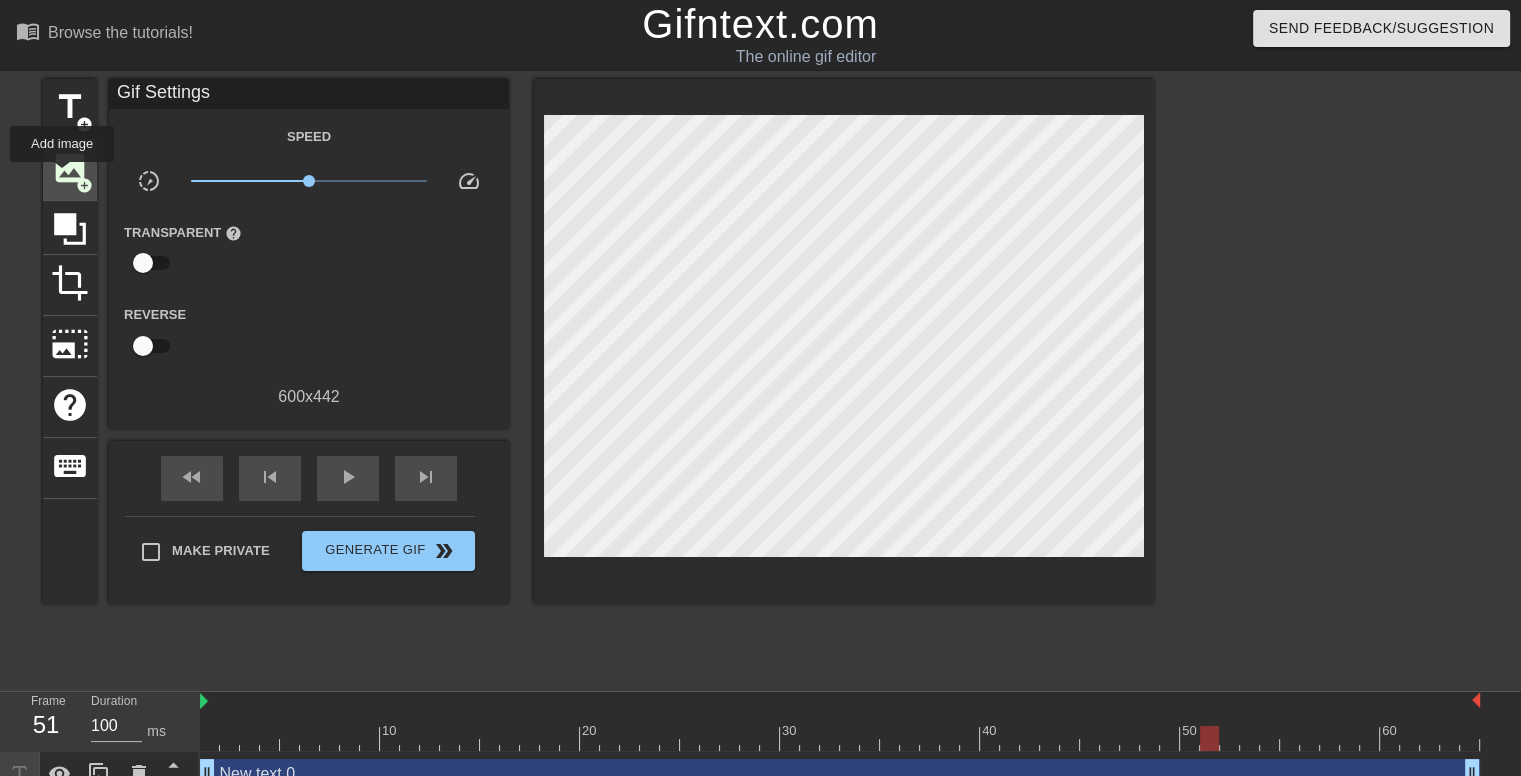 click on "image" at bounding box center (70, 168) 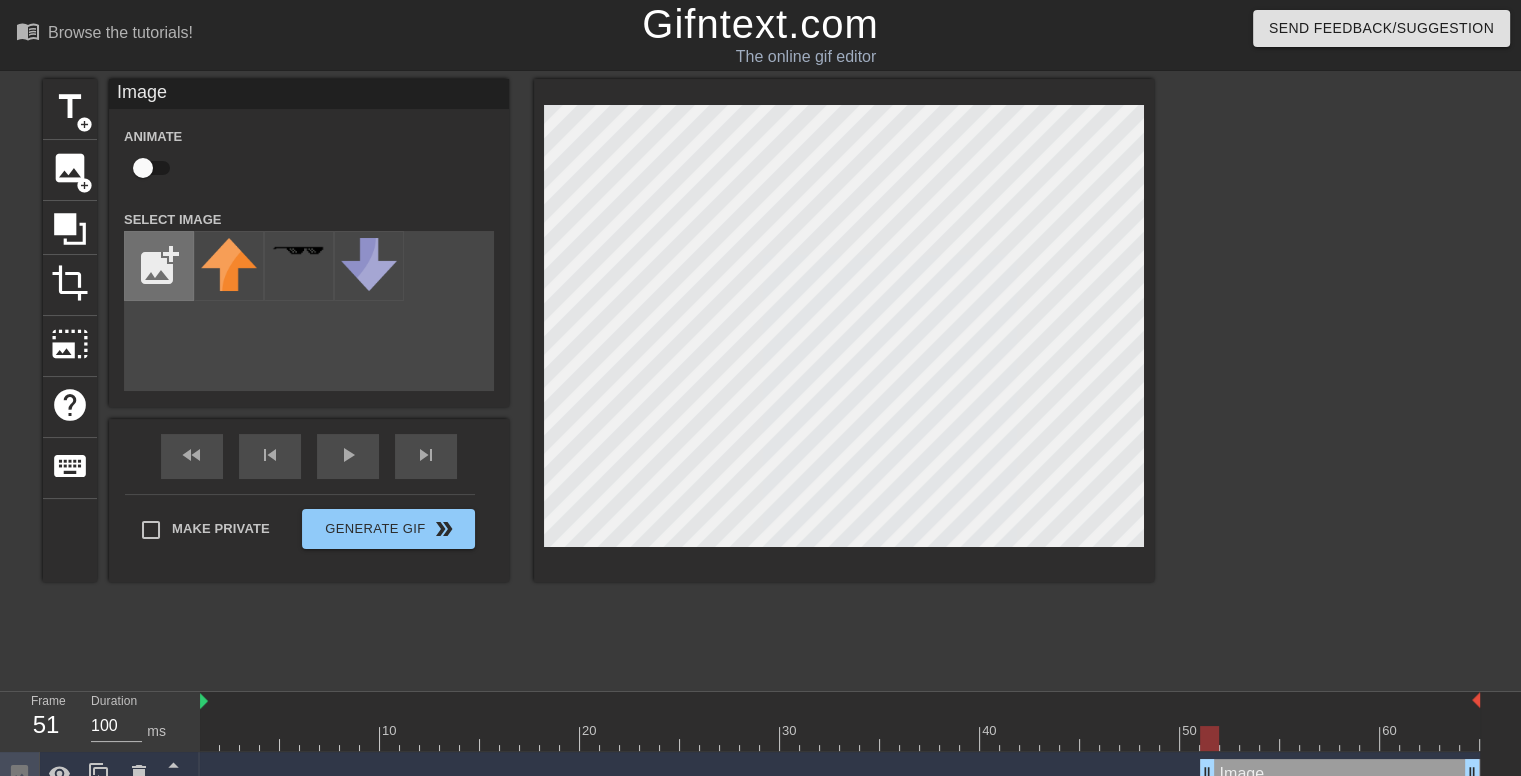 click at bounding box center [159, 266] 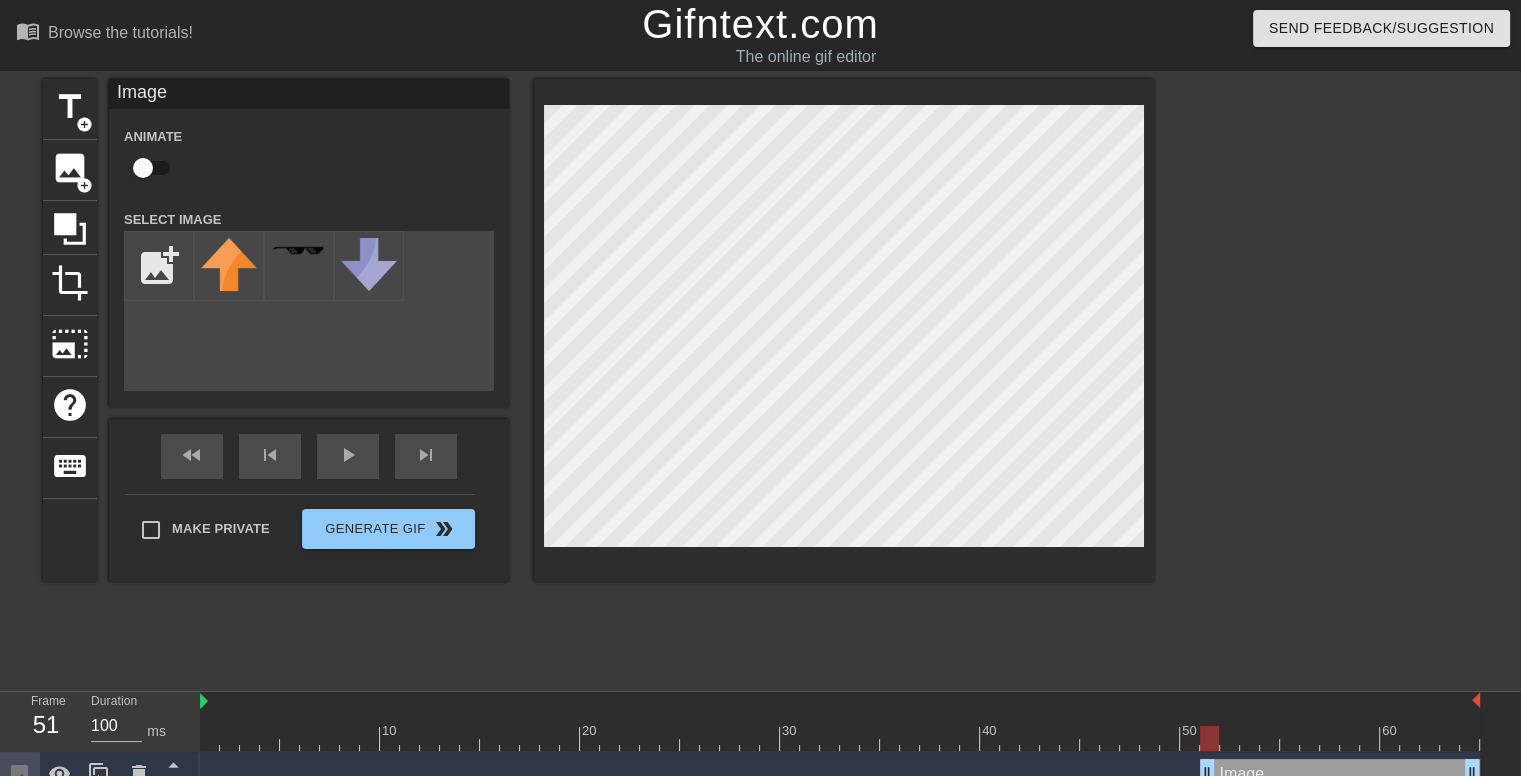 click on "title add_circle image add_circle crop photo_size_select_large help keyboard Image Animate Select Image add_photo_alternate fast_rewind skip_previous play_arrow skip_next Make Private Generate Gif double_arrow" at bounding box center [760, 379] 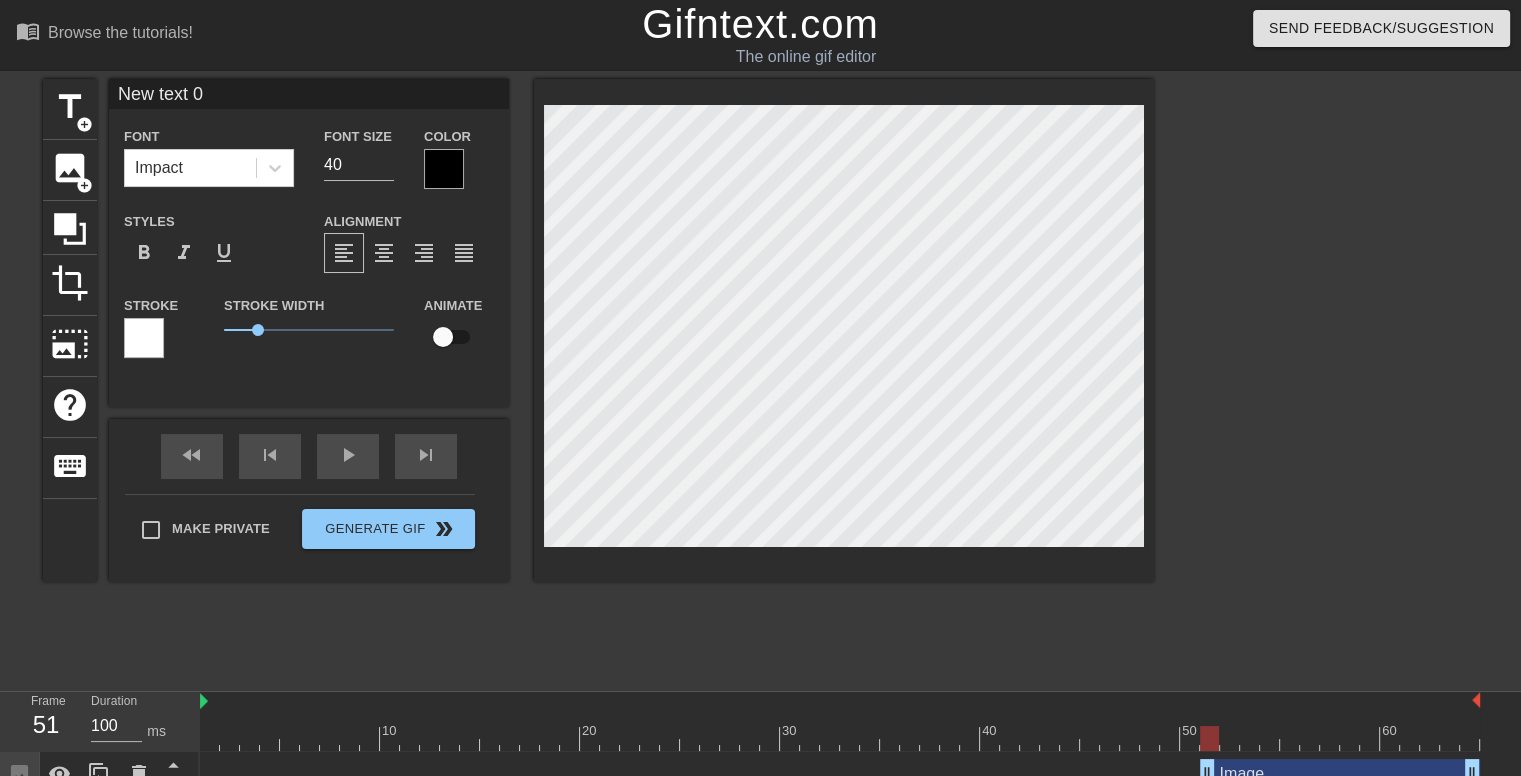 click on "title add_circle image add_circle crop photo_size_select_large help keyboard New text 0 Font Impact Font Size 40 Color Styles format_bold format_italic format_underline Alignment format_align_left format_align_center format_align_right format_align_justify Stroke Stroke Width 1 Animate fast_rewind skip_previous play_arrow skip_next Make Private Generate Gif double_arrow" at bounding box center [760, 379] 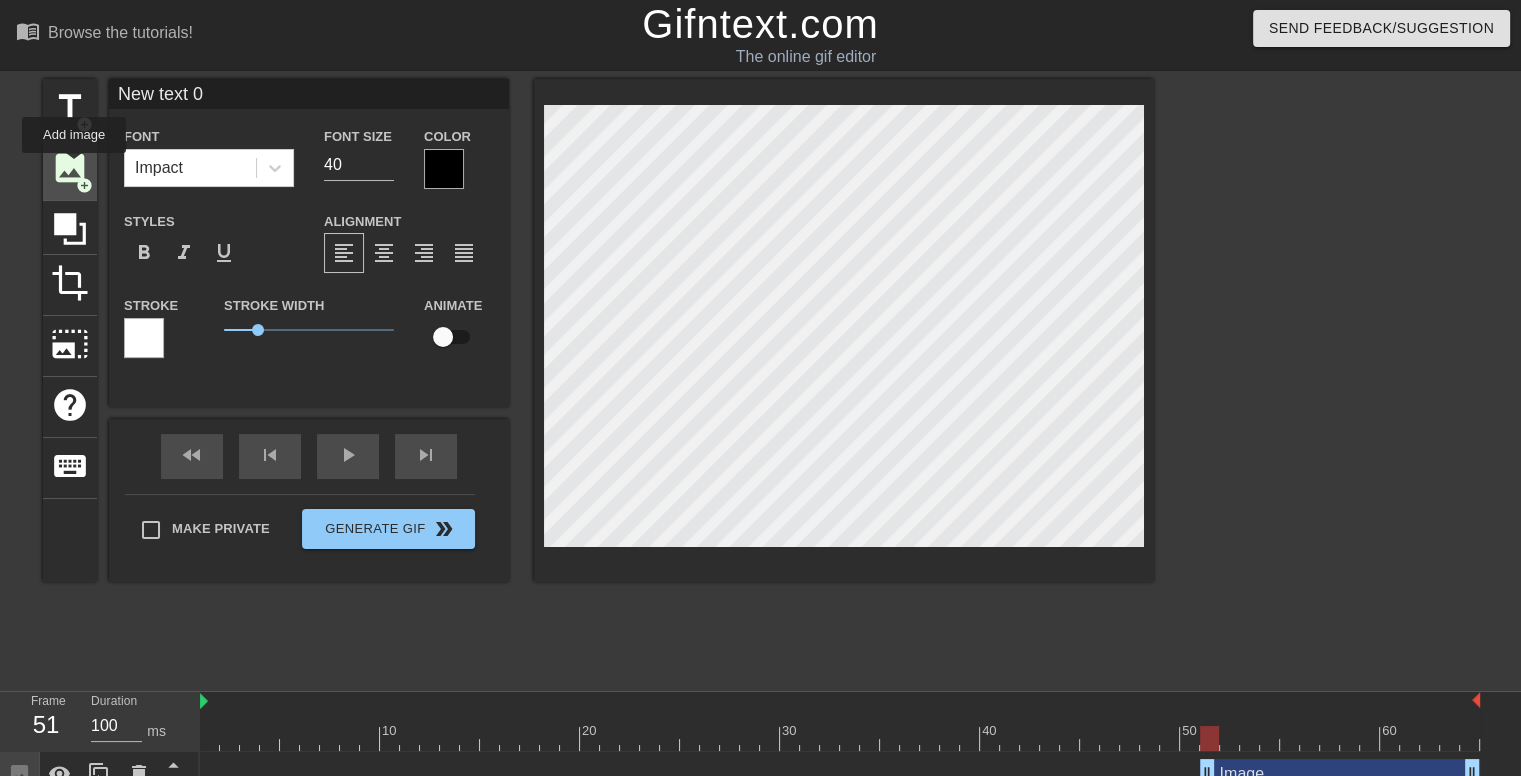 click on "image" at bounding box center (70, 168) 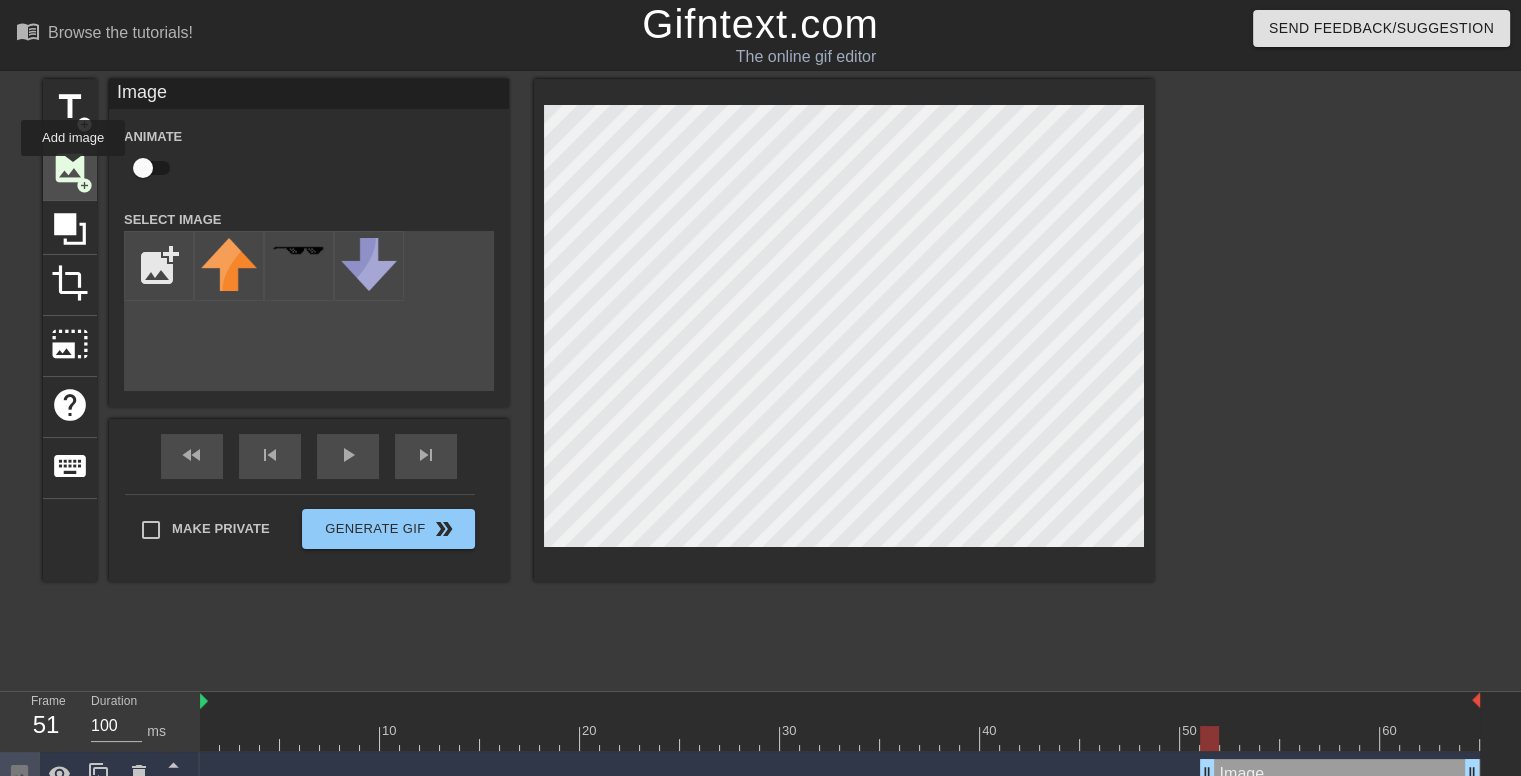 click on "image" at bounding box center [70, 168] 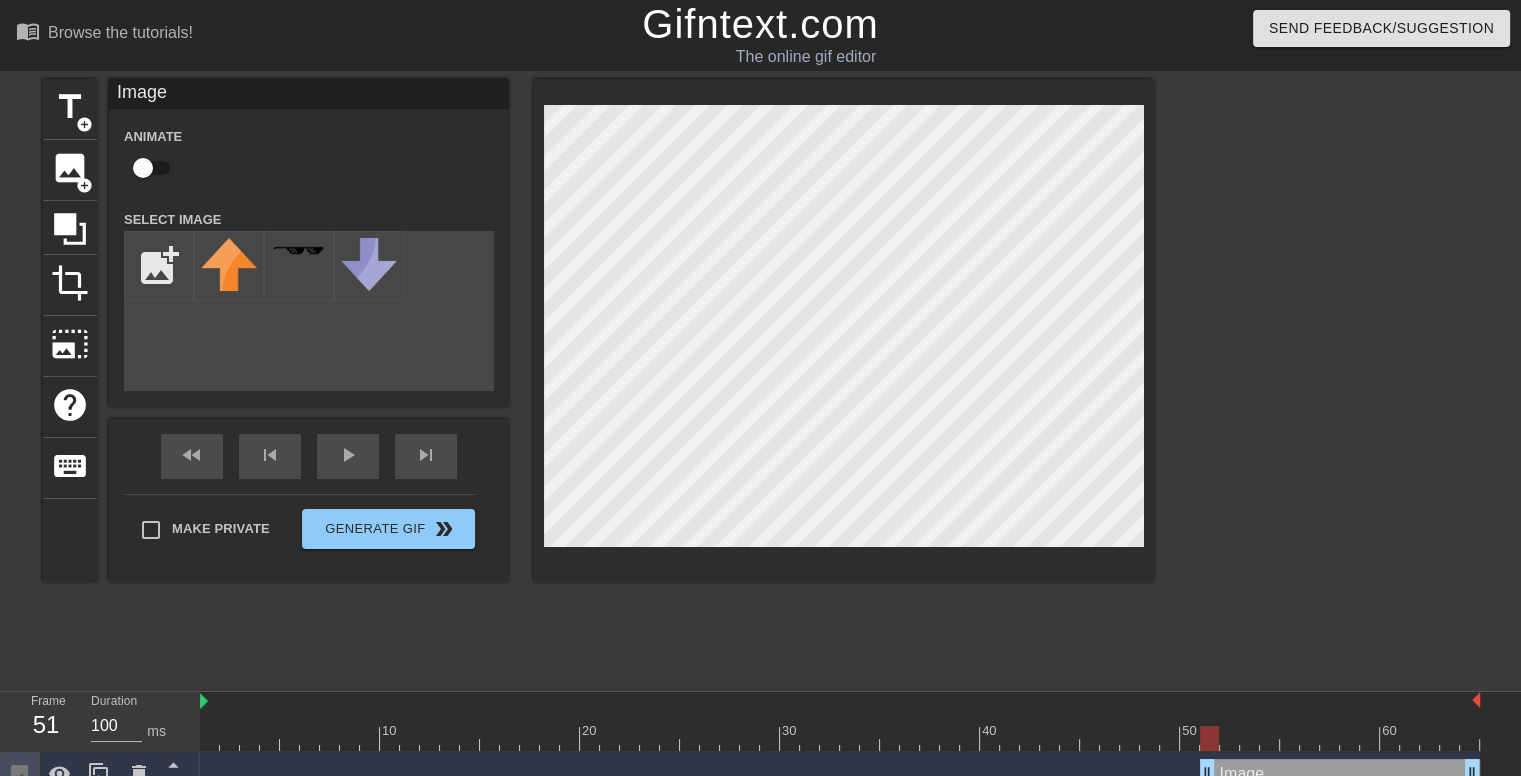 click on "title add_circle image add_circle crop photo_size_select_large help keyboard Image Animate Select Image add_photo_alternate fast_rewind skip_previous play_arrow skip_next Make Private Generate Gif double_arrow" at bounding box center [760, 379] 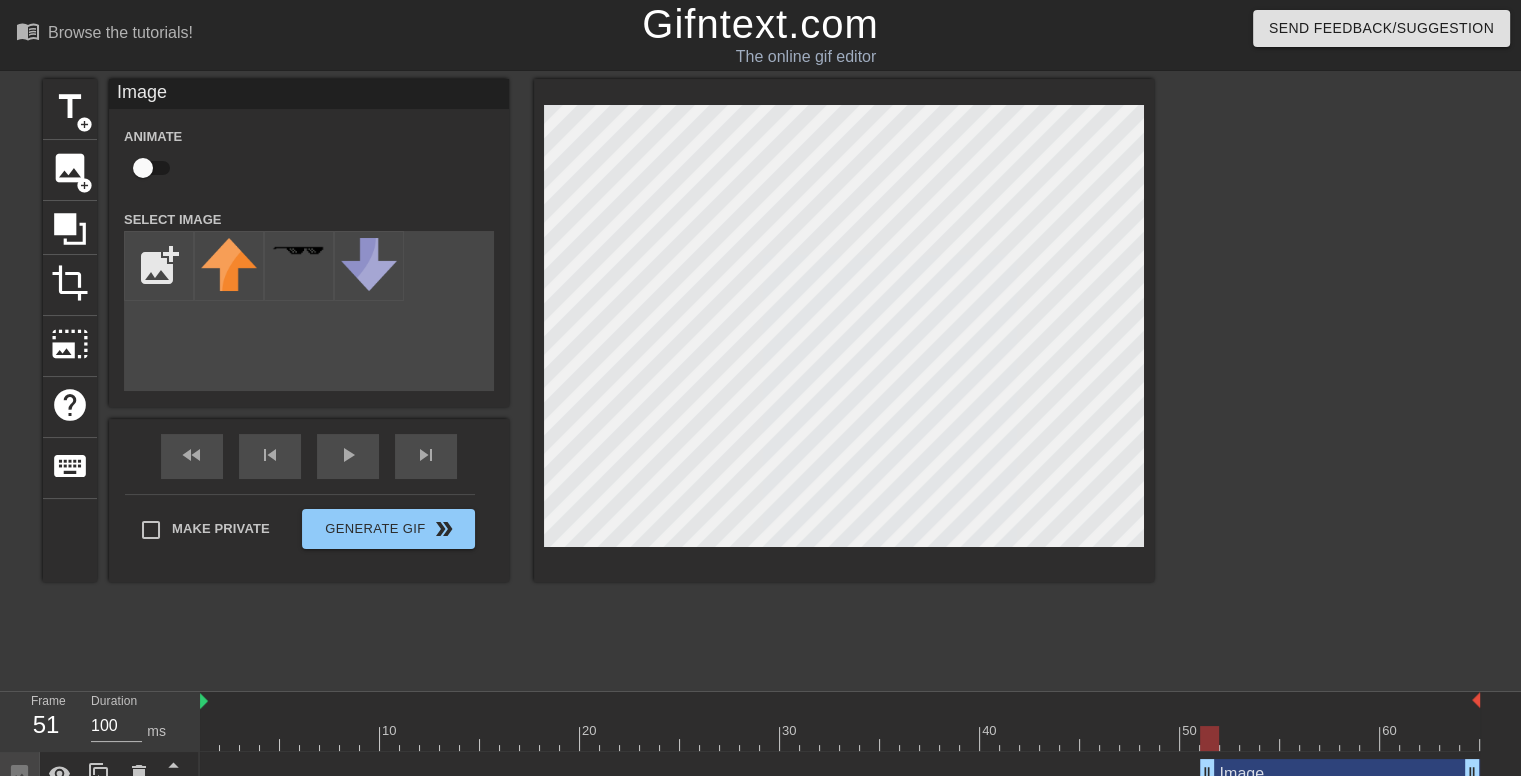 click on "title add_circle image add_circle crop photo_size_select_large help keyboard Image Animate Select Image add_photo_alternate fast_rewind skip_previous play_arrow skip_next Make Private Generate Gif double_arrow" at bounding box center (760, 379) 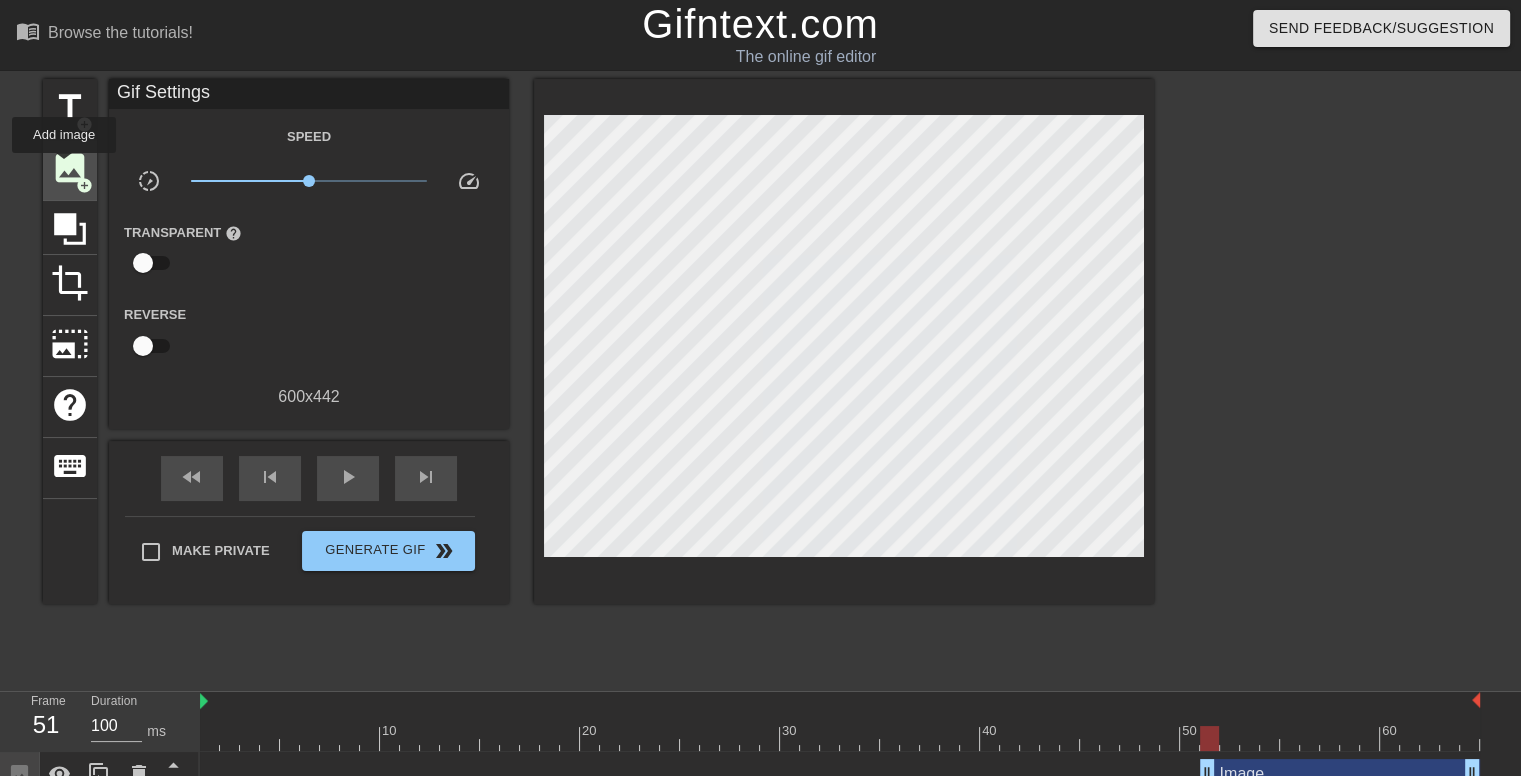 click on "image" at bounding box center [70, 168] 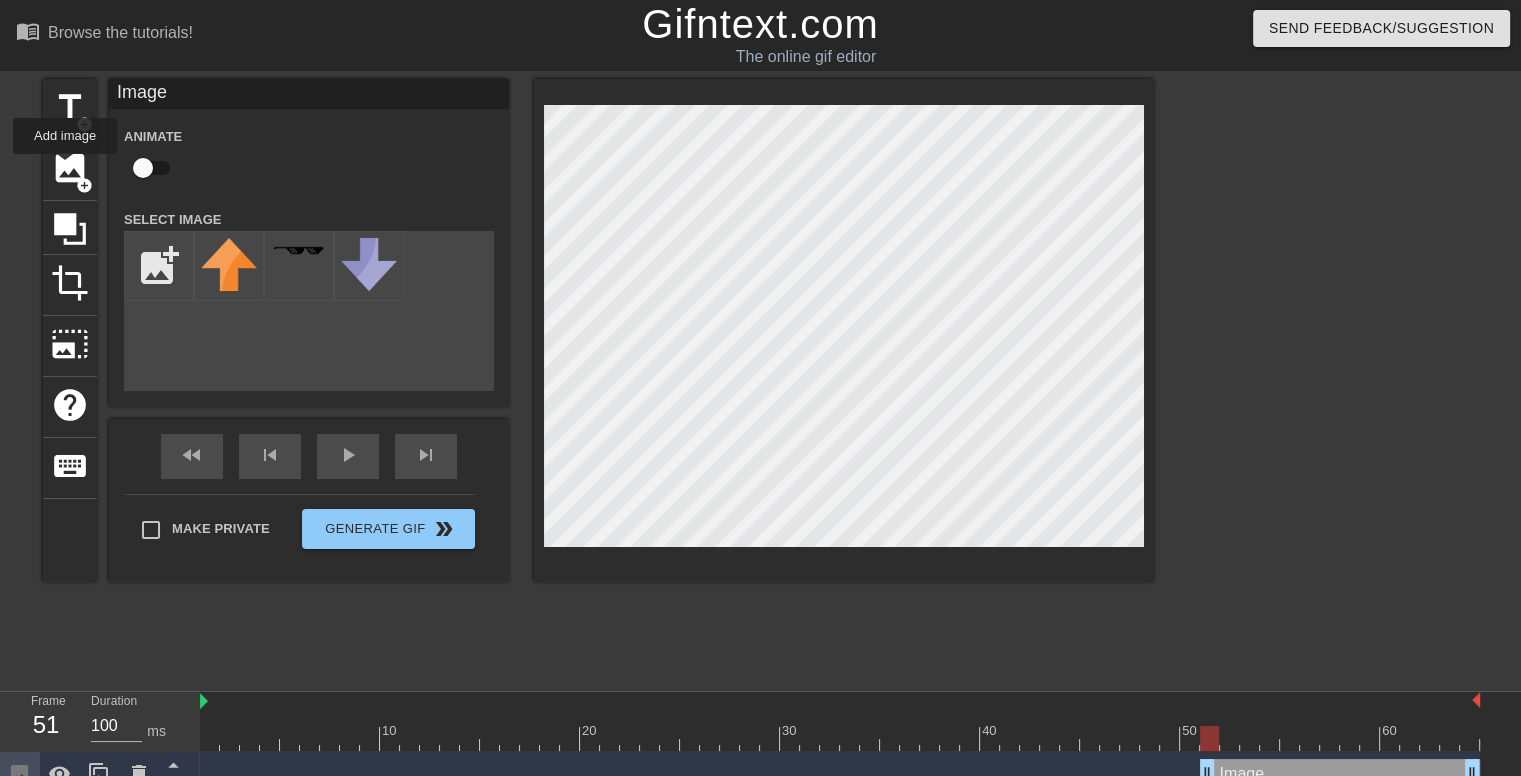 drag, startPoint x: 65, startPoint y: 168, endPoint x: 240, endPoint y: 121, distance: 181.20154 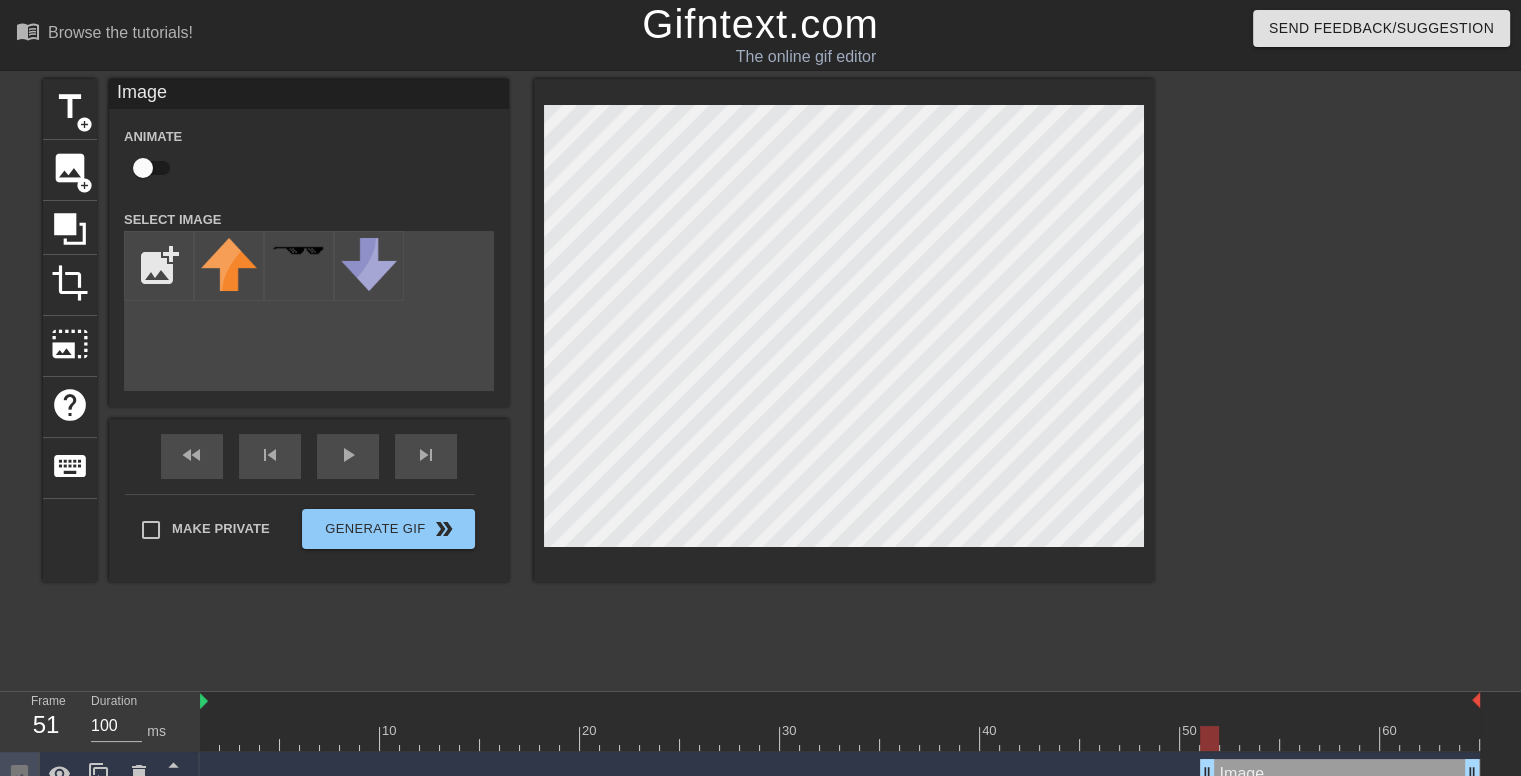 click on "title add_circle image add_circle crop photo_size_select_large help keyboard Image Animate Select Image add_photo_alternate fast_rewind skip_previous play_arrow skip_next Make Private Generate Gif double_arrow" at bounding box center [760, 379] 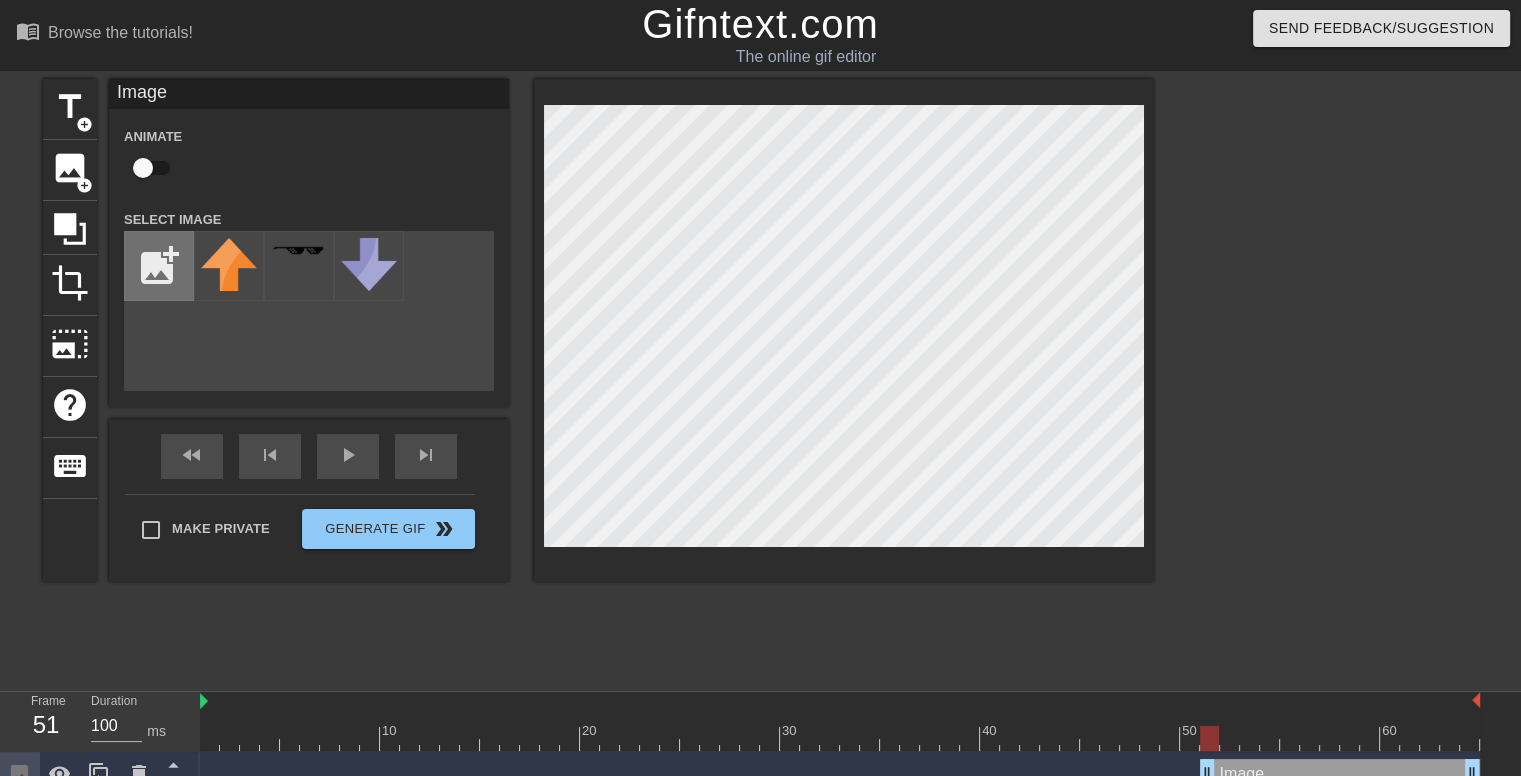 click at bounding box center [159, 266] 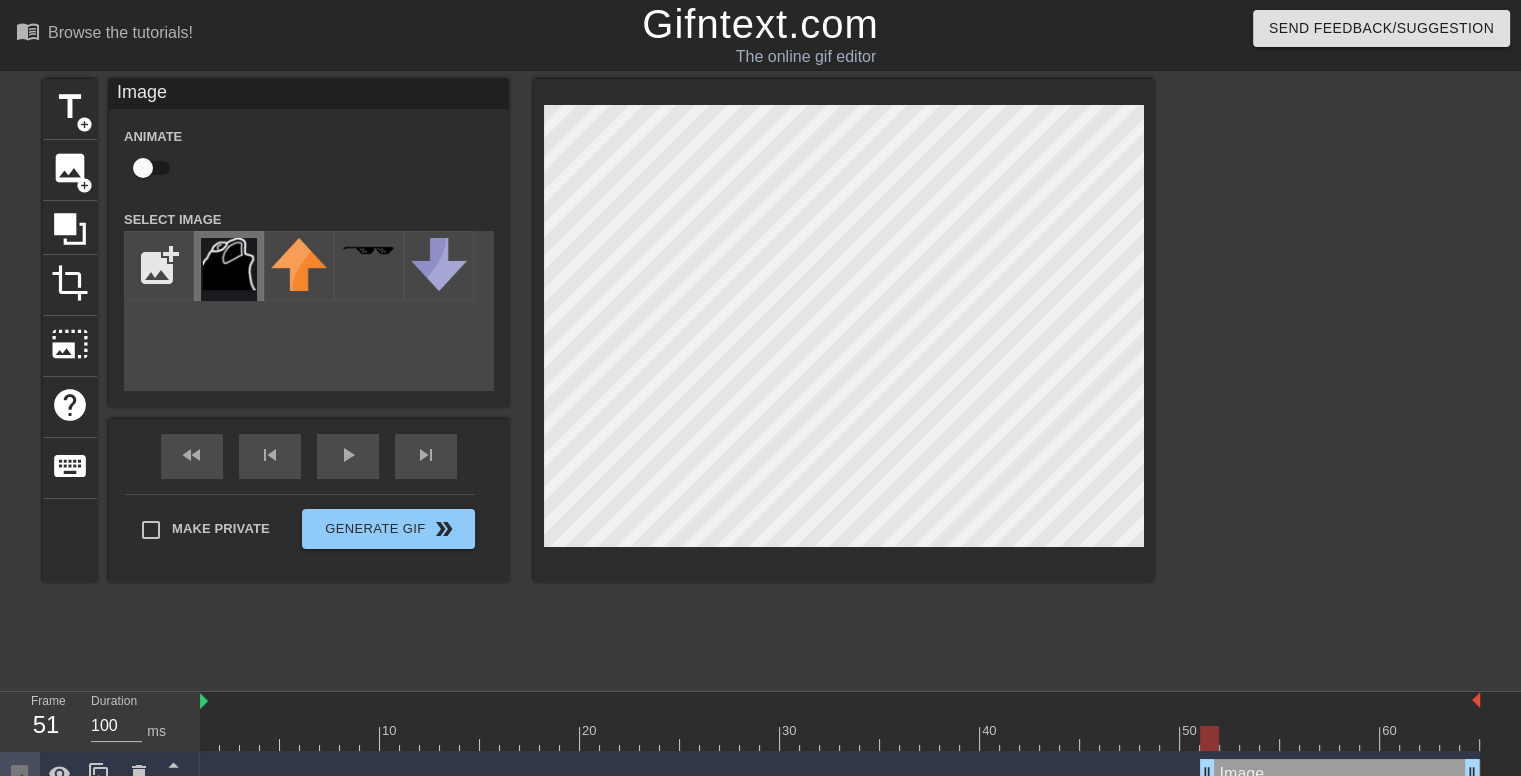 click at bounding box center [229, 269] 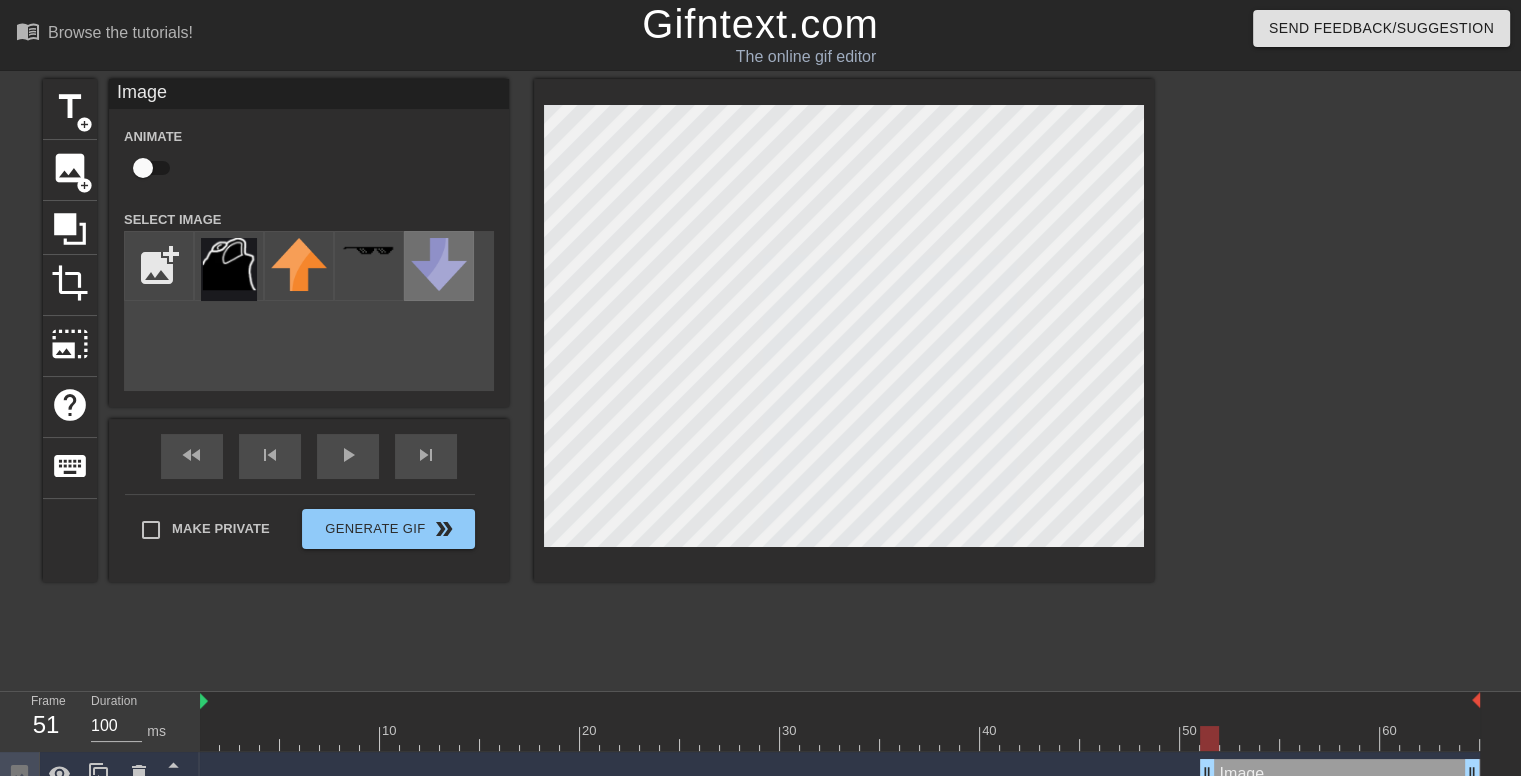click at bounding box center (439, 264) 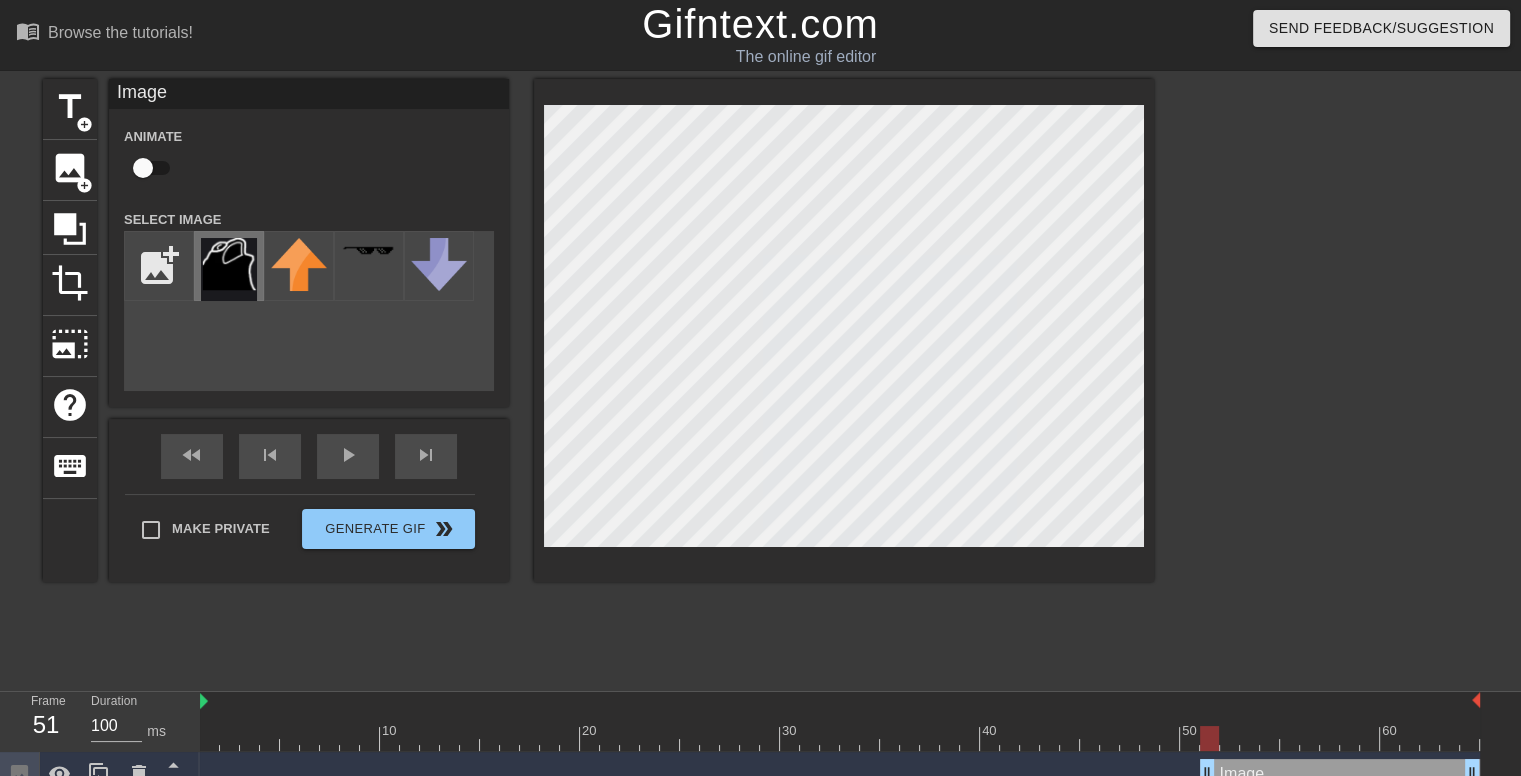 click at bounding box center (229, 269) 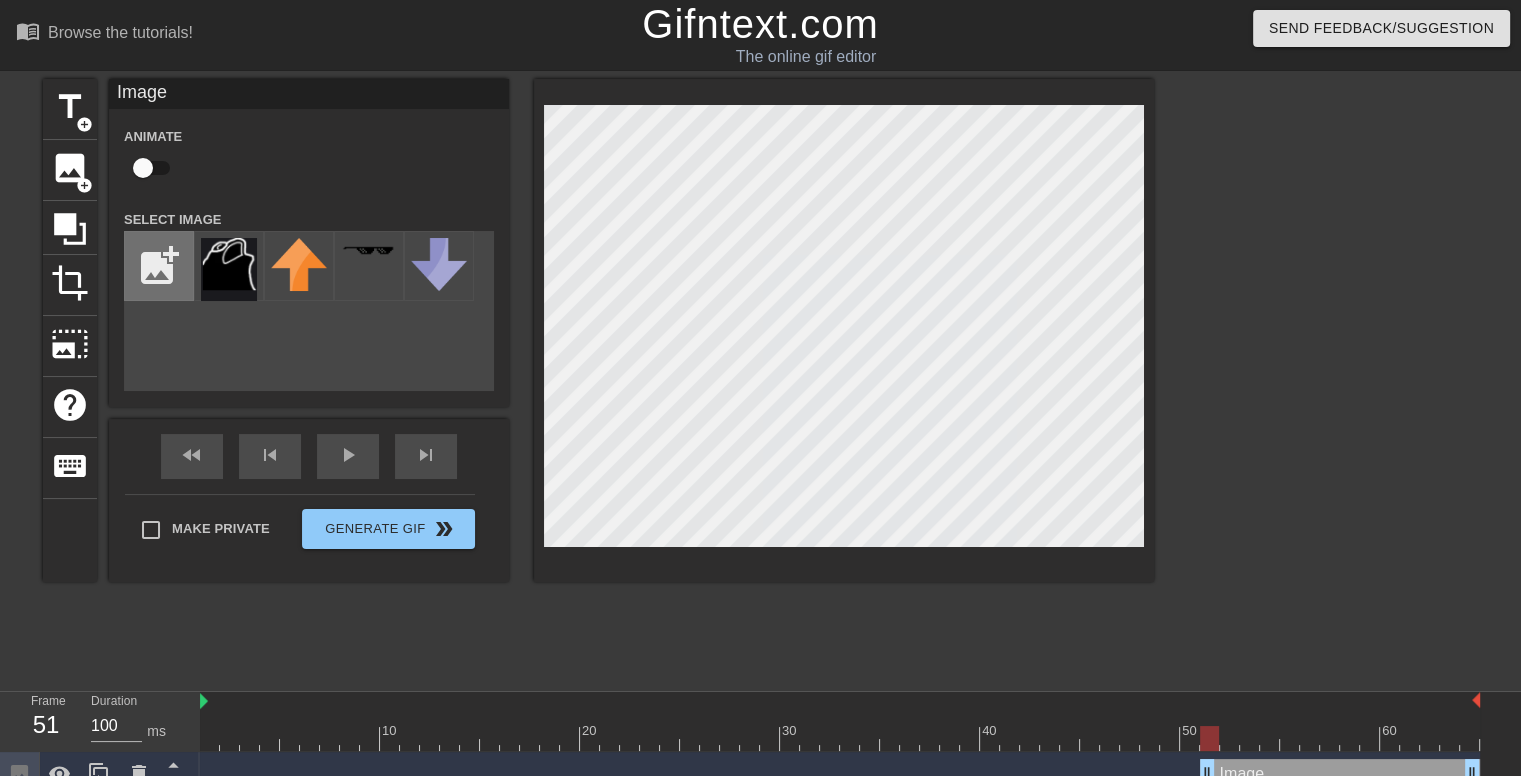 click at bounding box center (159, 266) 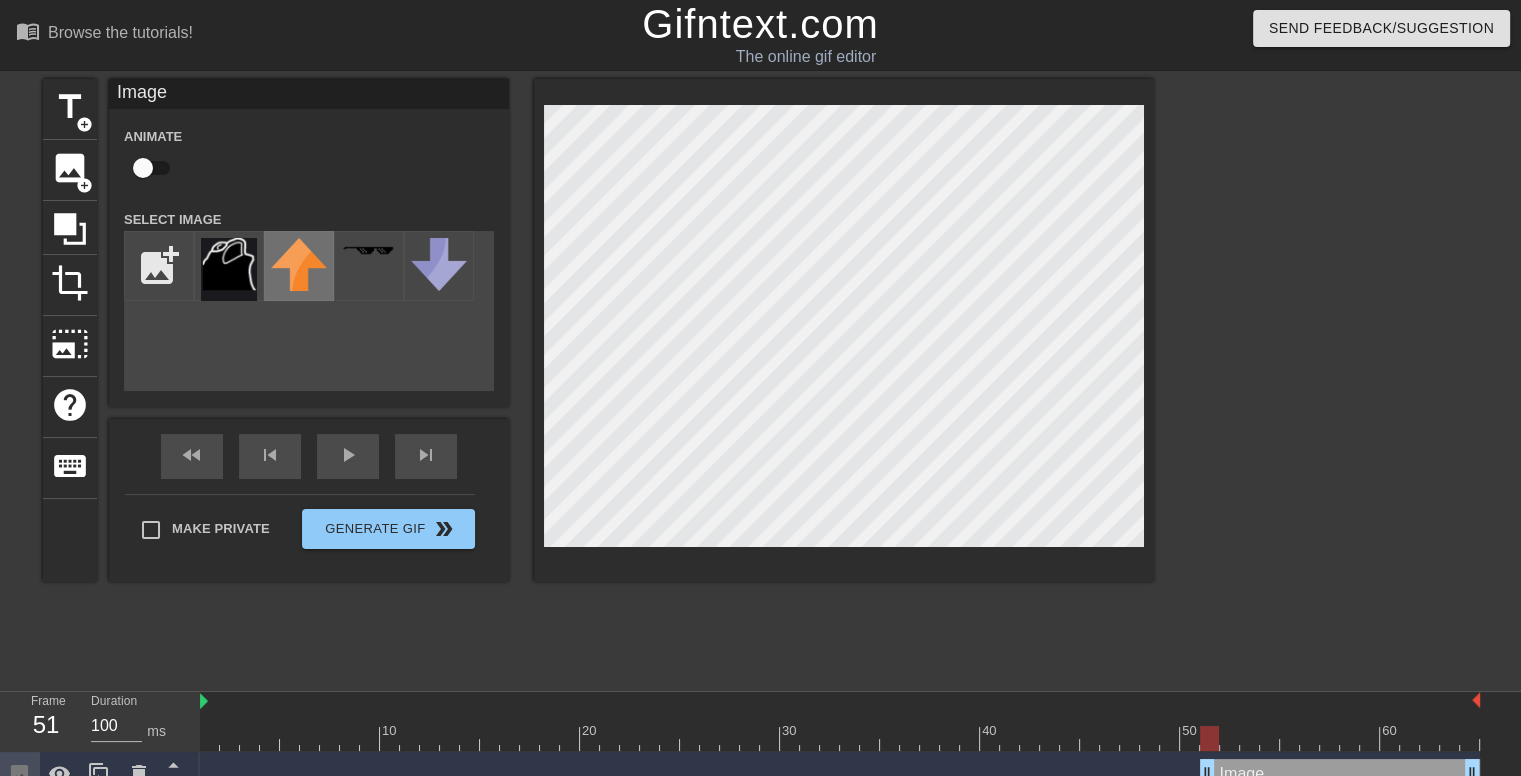 click at bounding box center [299, 264] 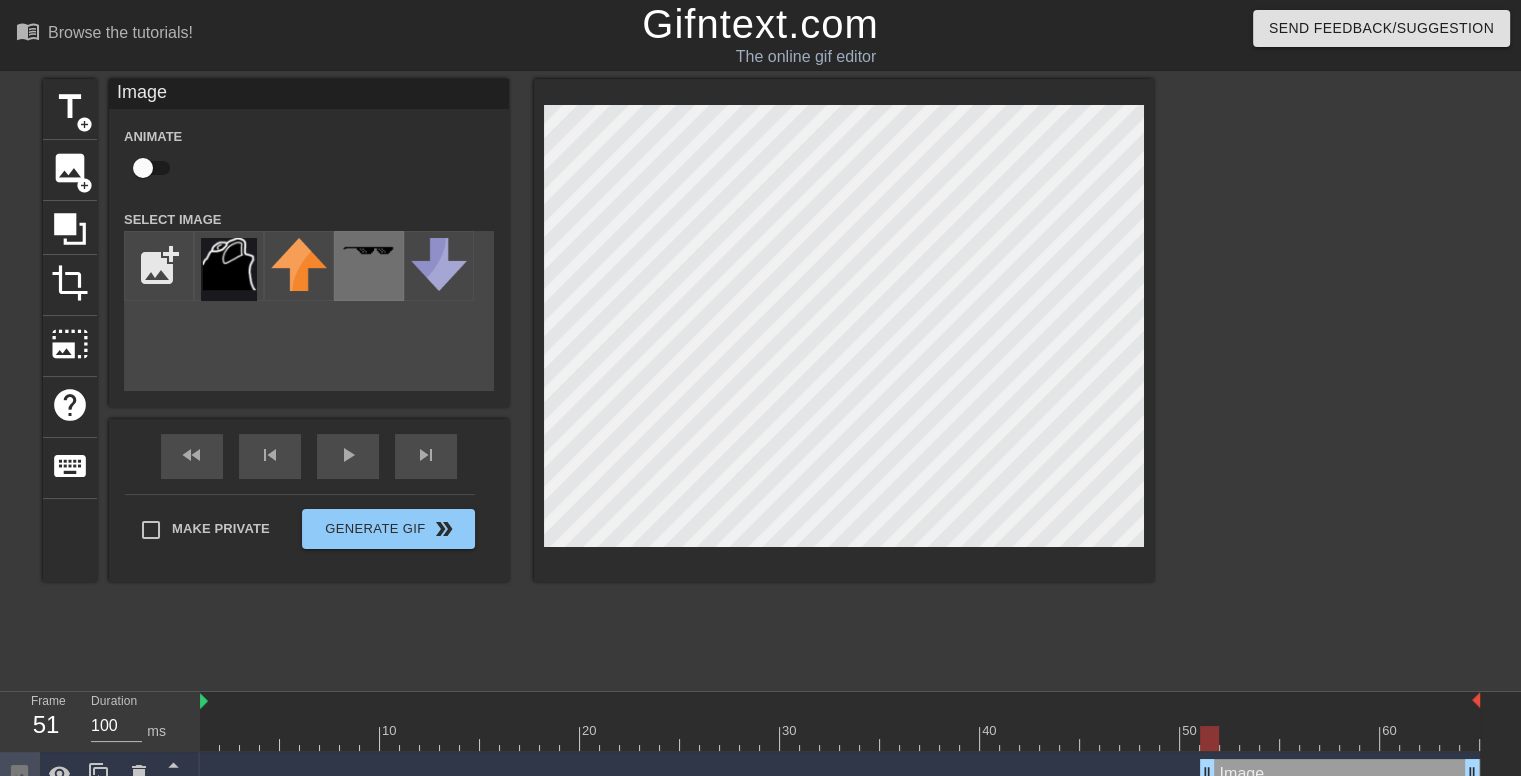 click at bounding box center [369, 266] 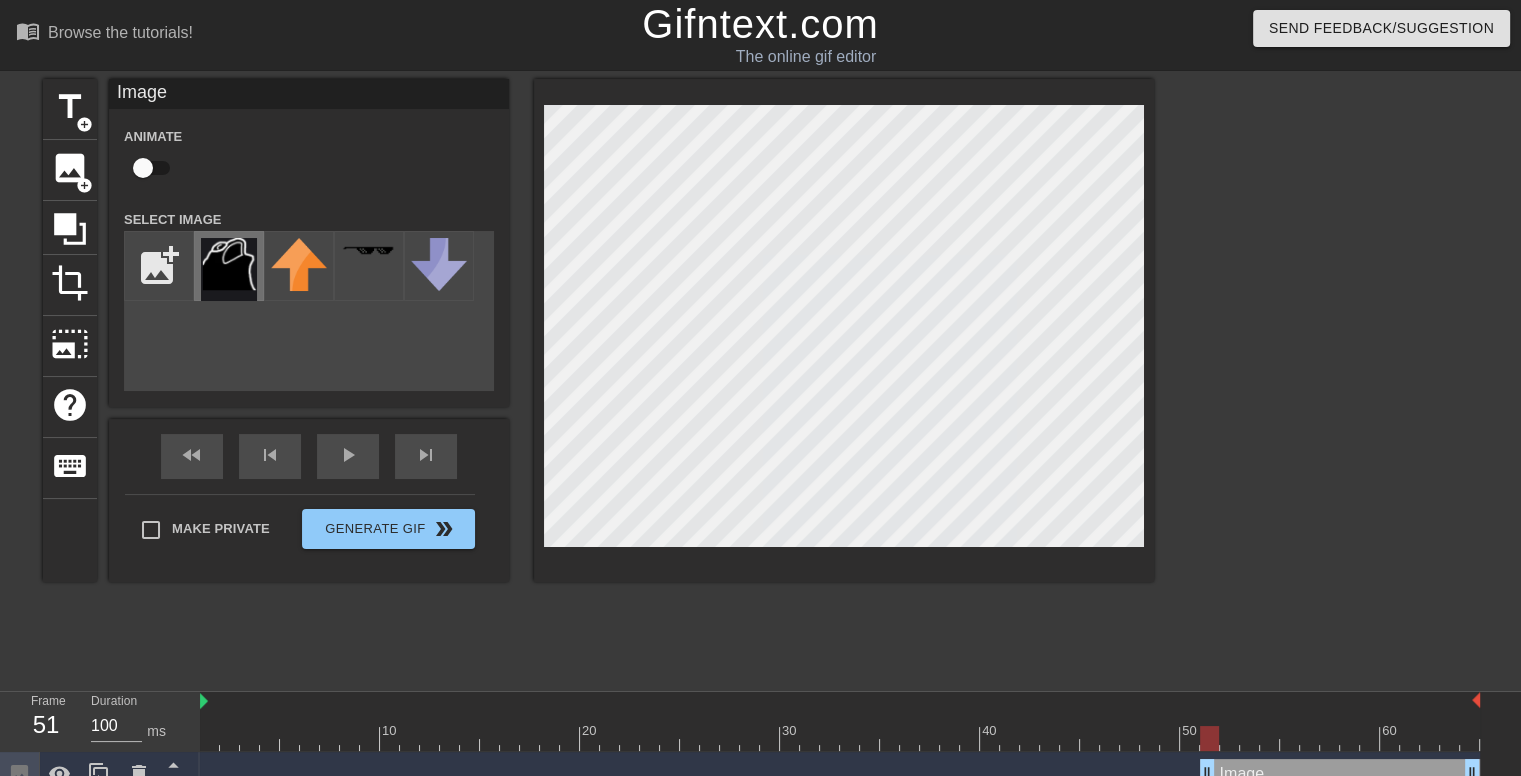 click at bounding box center (229, 269) 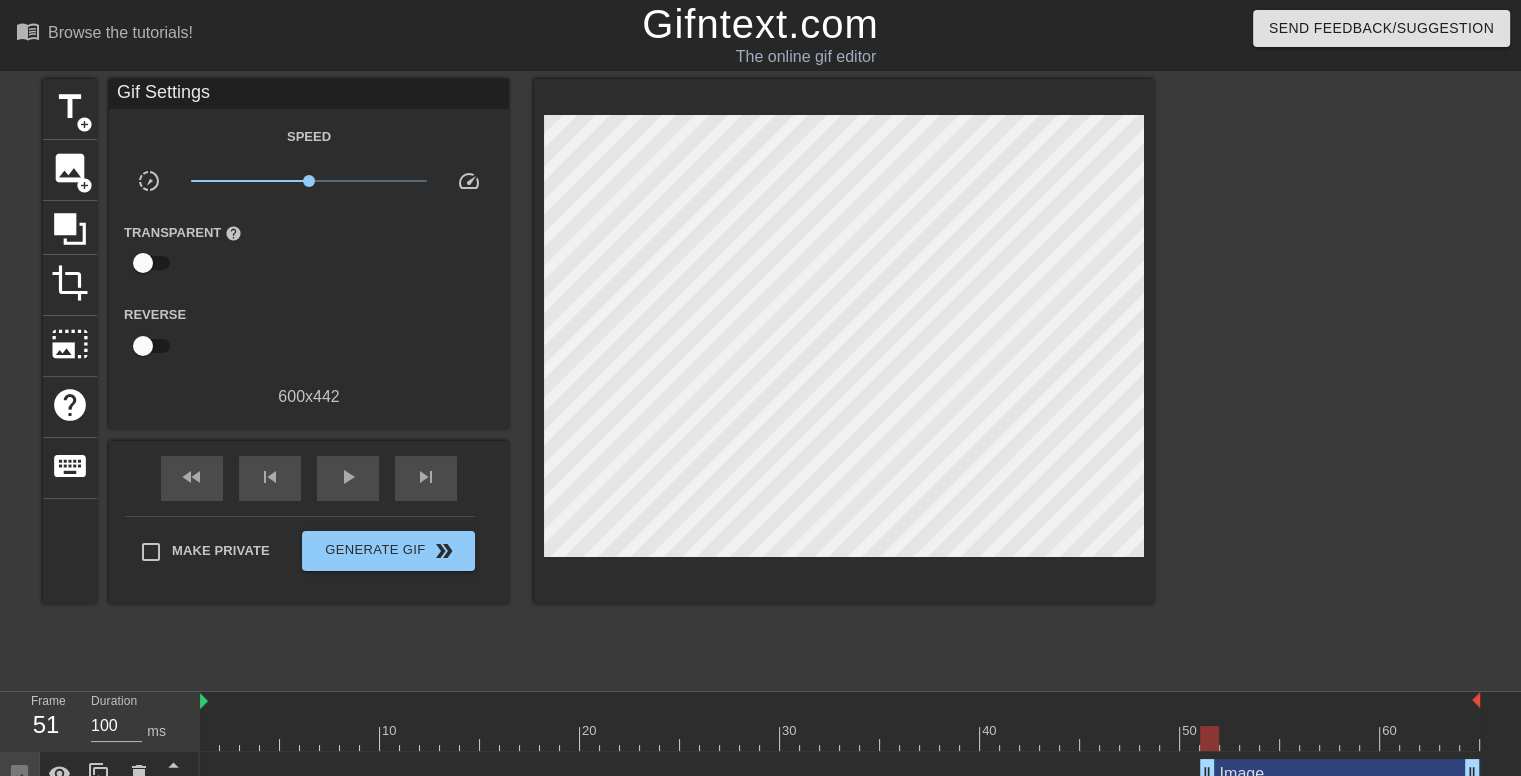 click at bounding box center (844, 341) 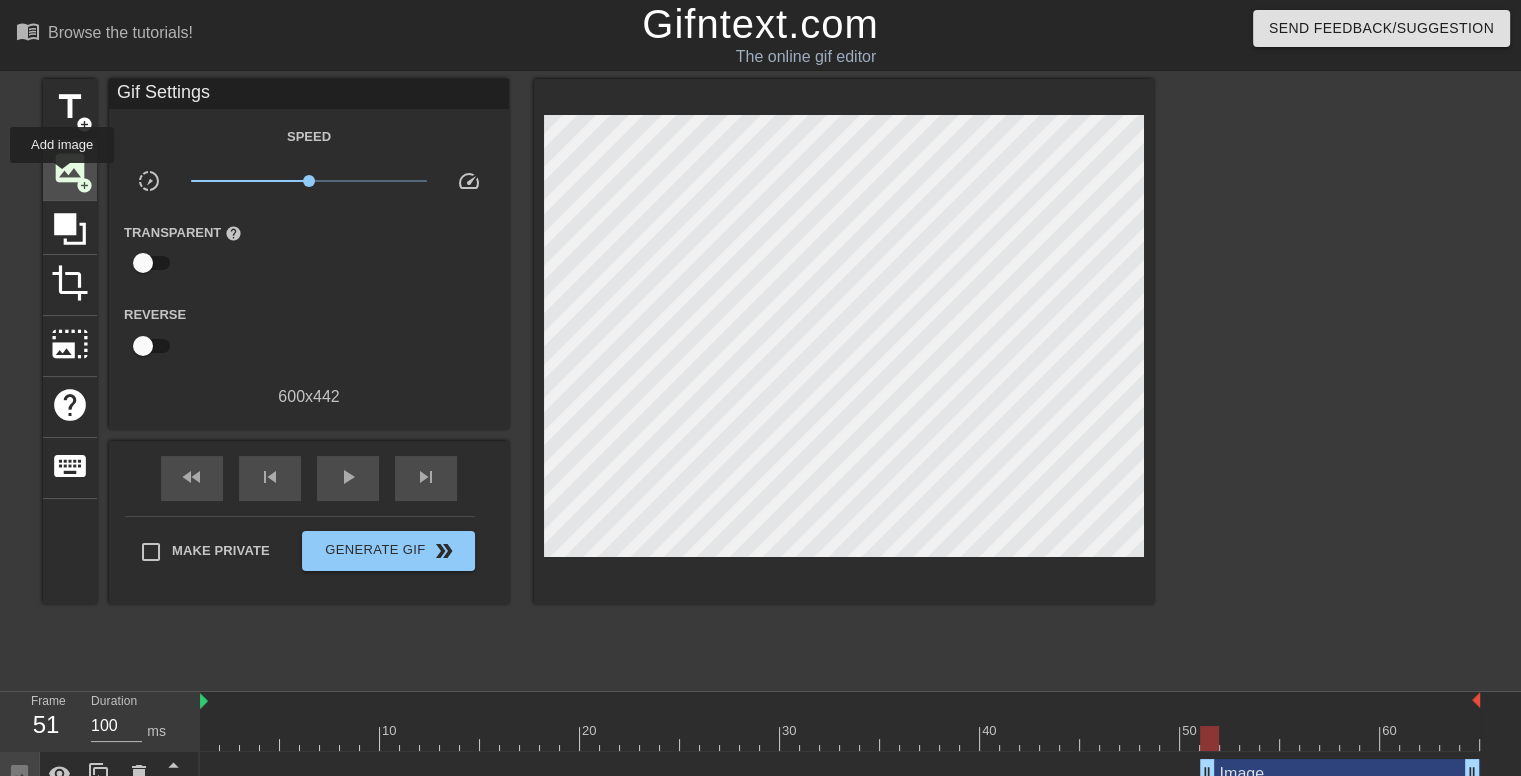 click on "image" at bounding box center [70, 168] 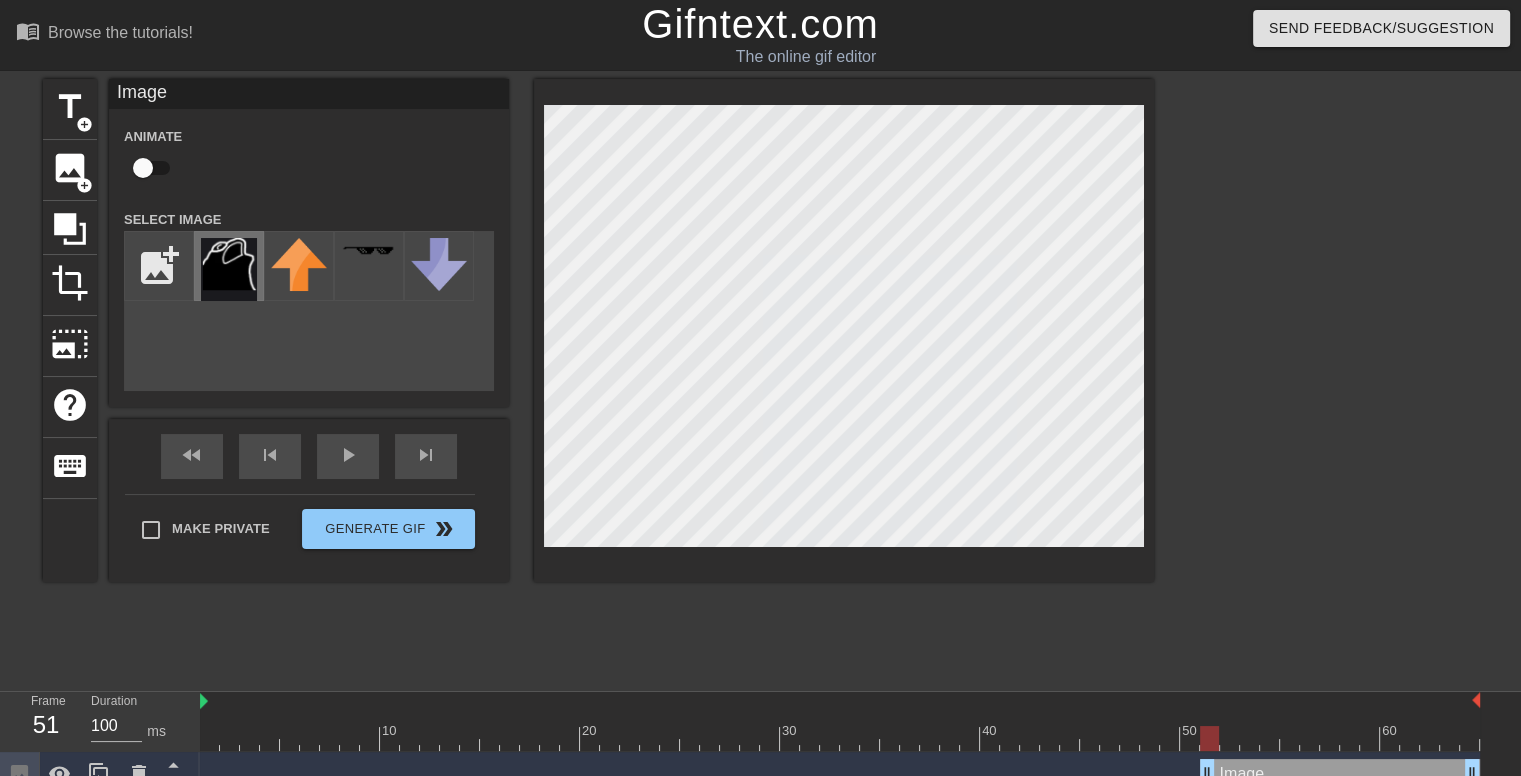 click at bounding box center [229, 269] 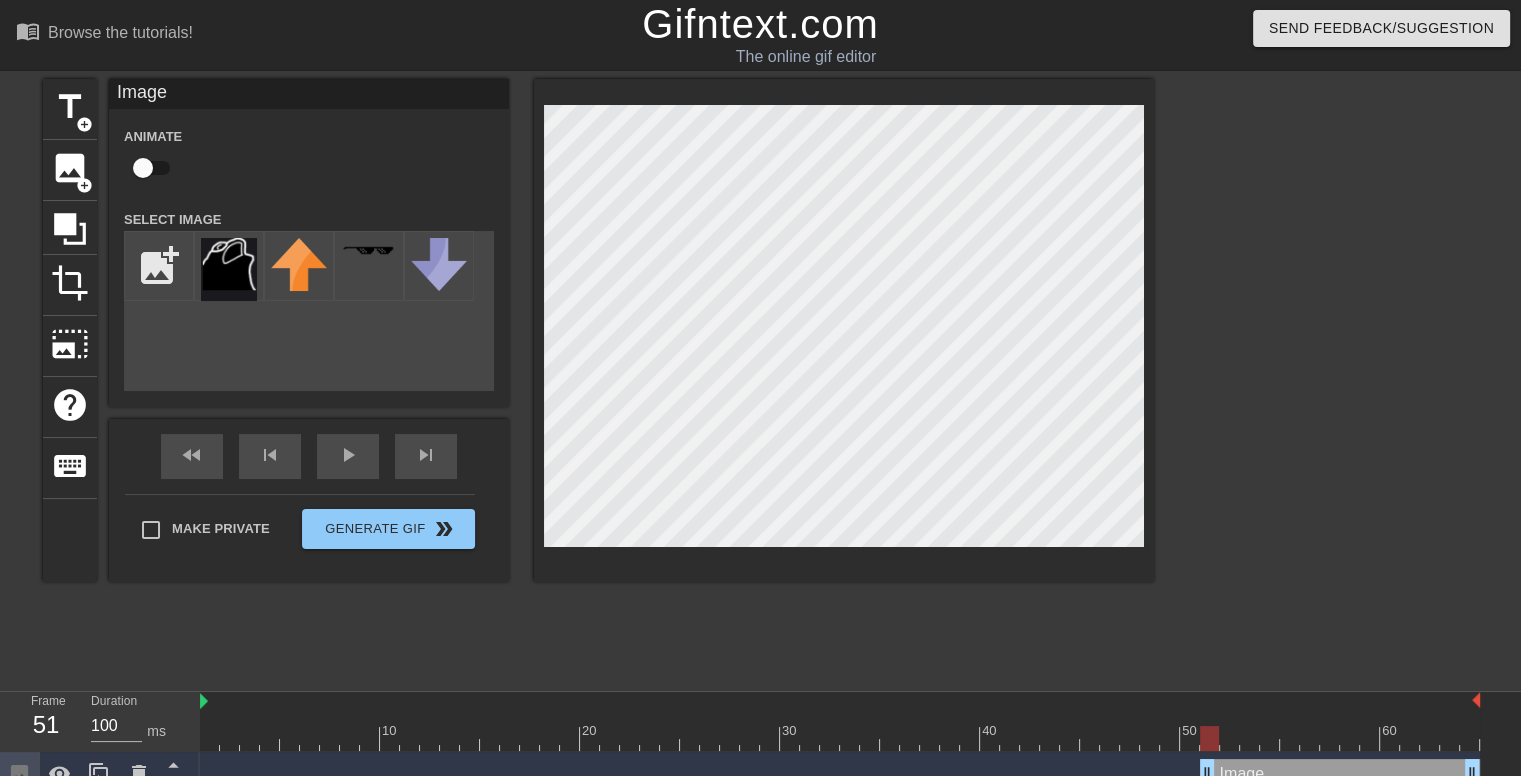 click at bounding box center (844, 330) 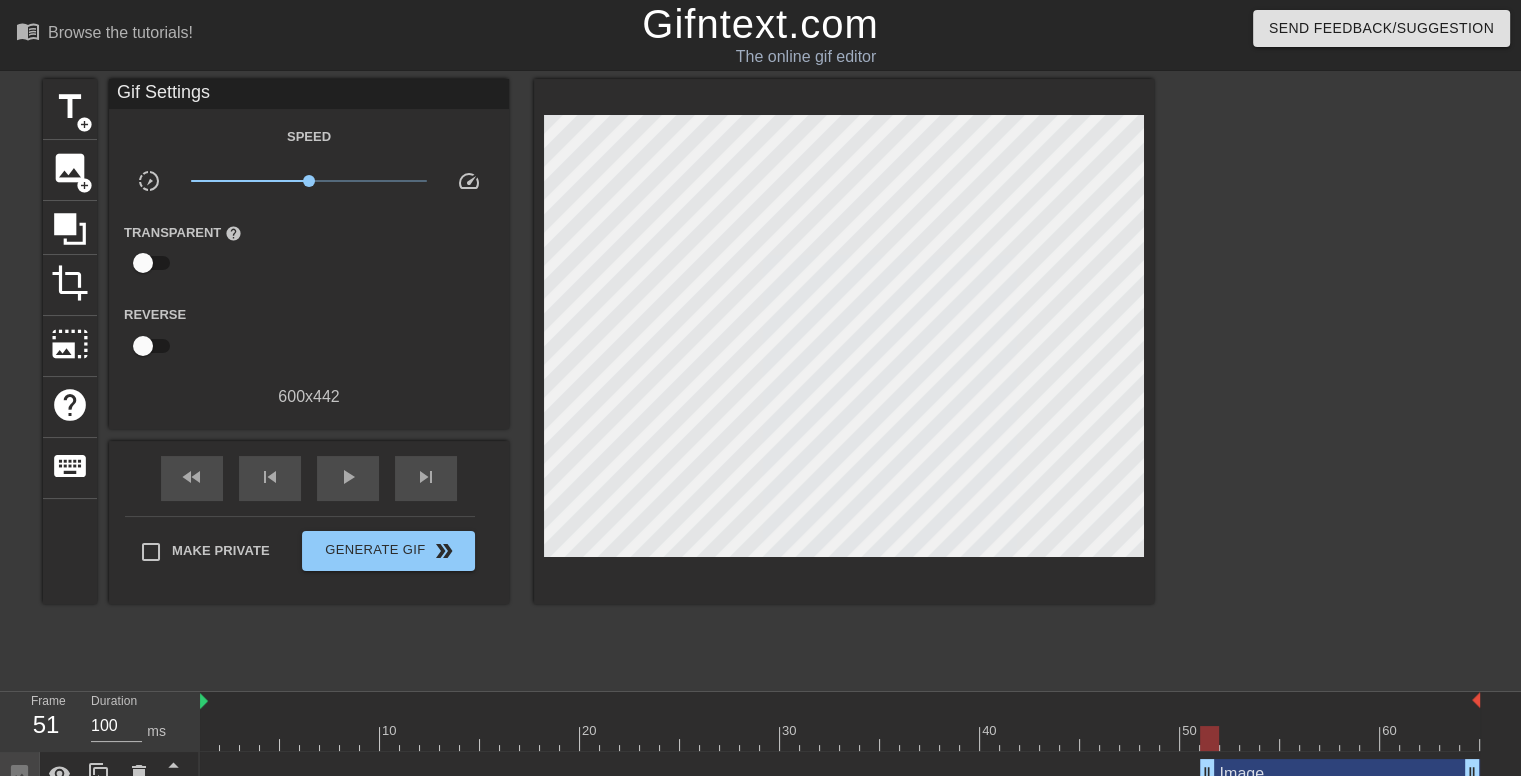 click at bounding box center (1328, 379) 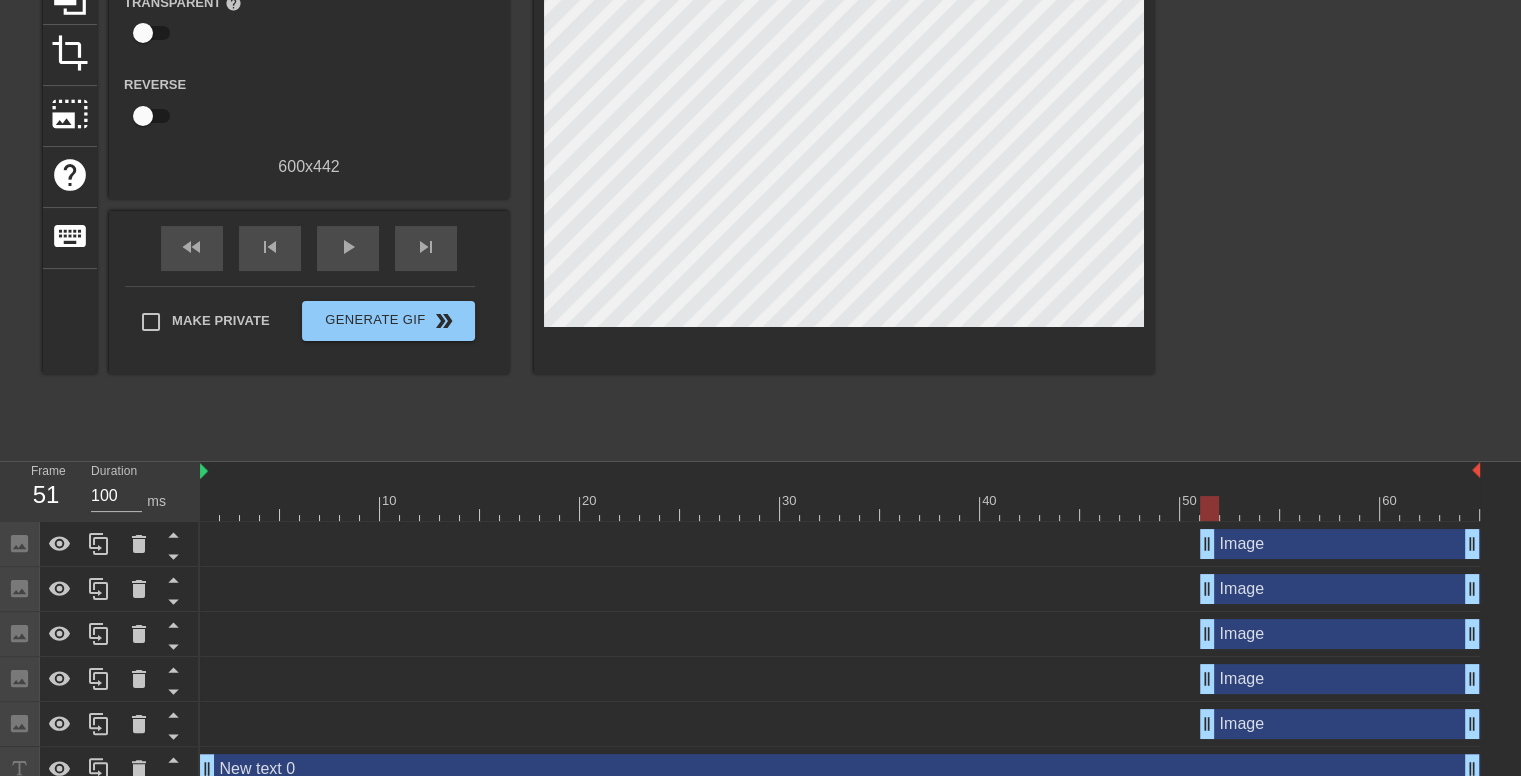 scroll, scrollTop: 249, scrollLeft: 0, axis: vertical 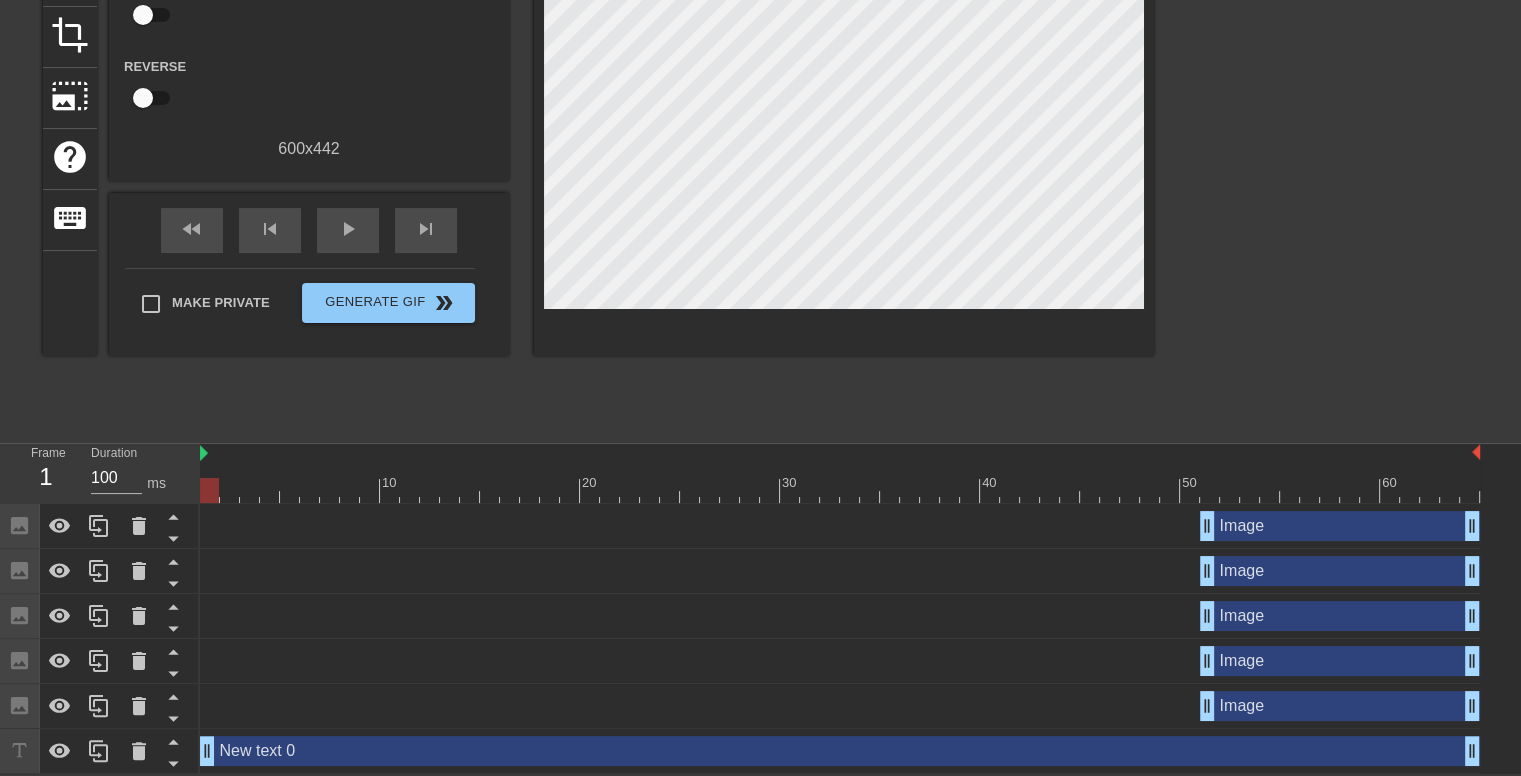 drag, startPoint x: 1208, startPoint y: 488, endPoint x: 191, endPoint y: 486, distance: 1017.00195 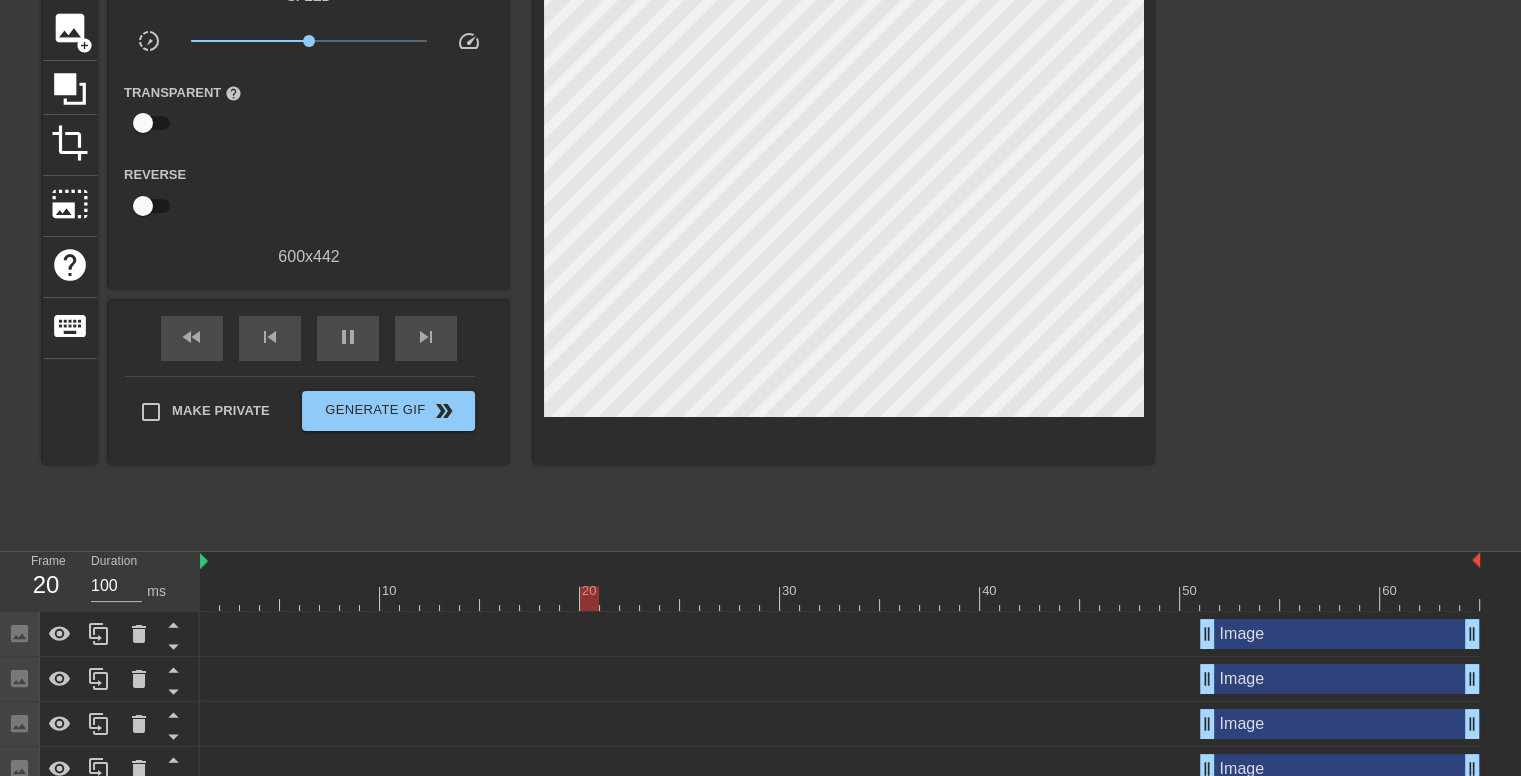 scroll, scrollTop: 149, scrollLeft: 0, axis: vertical 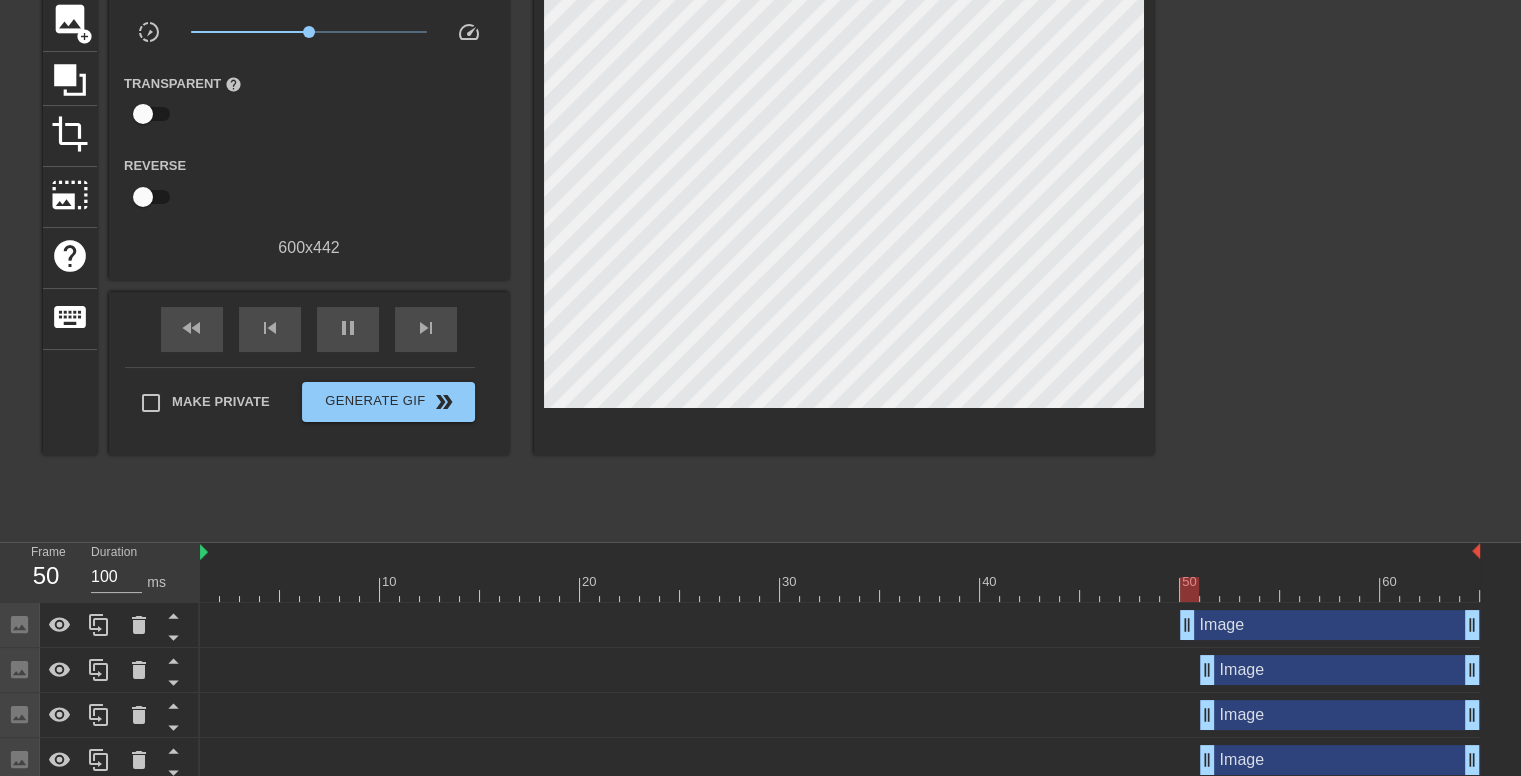 drag, startPoint x: 1210, startPoint y: 623, endPoint x: 1189, endPoint y: 625, distance: 21.095022 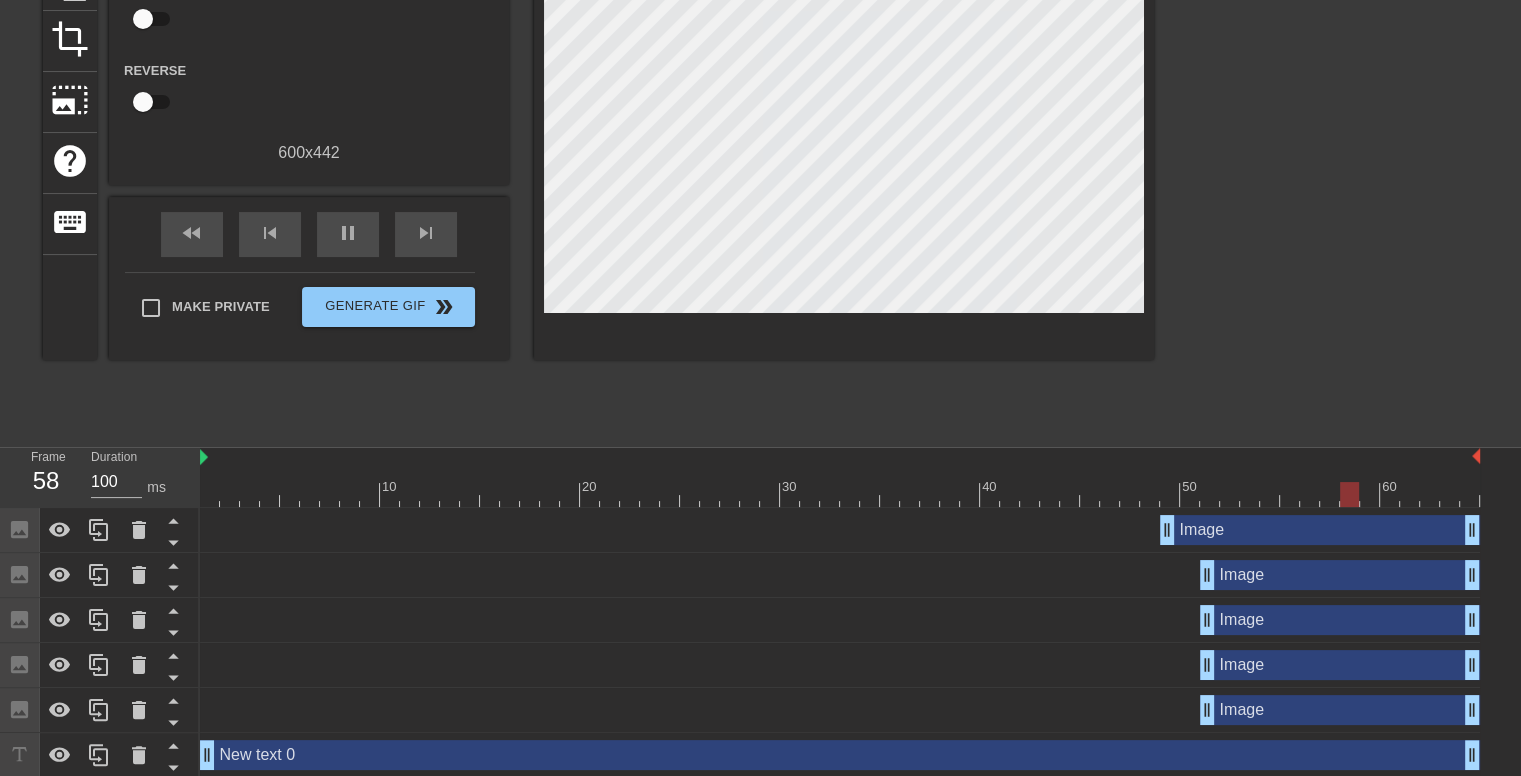 scroll, scrollTop: 249, scrollLeft: 0, axis: vertical 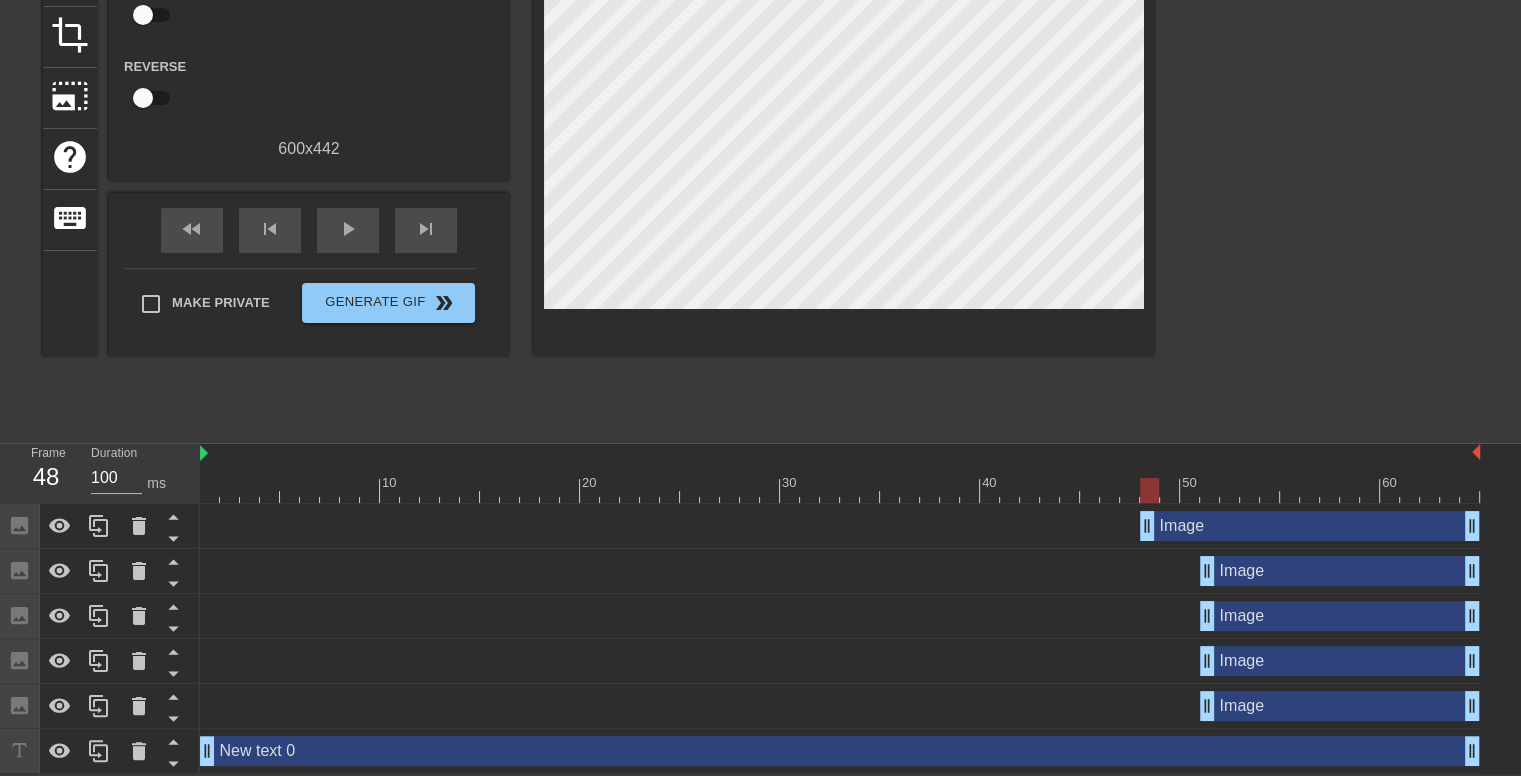 drag, startPoint x: 1163, startPoint y: 515, endPoint x: 1143, endPoint y: 519, distance: 20.396078 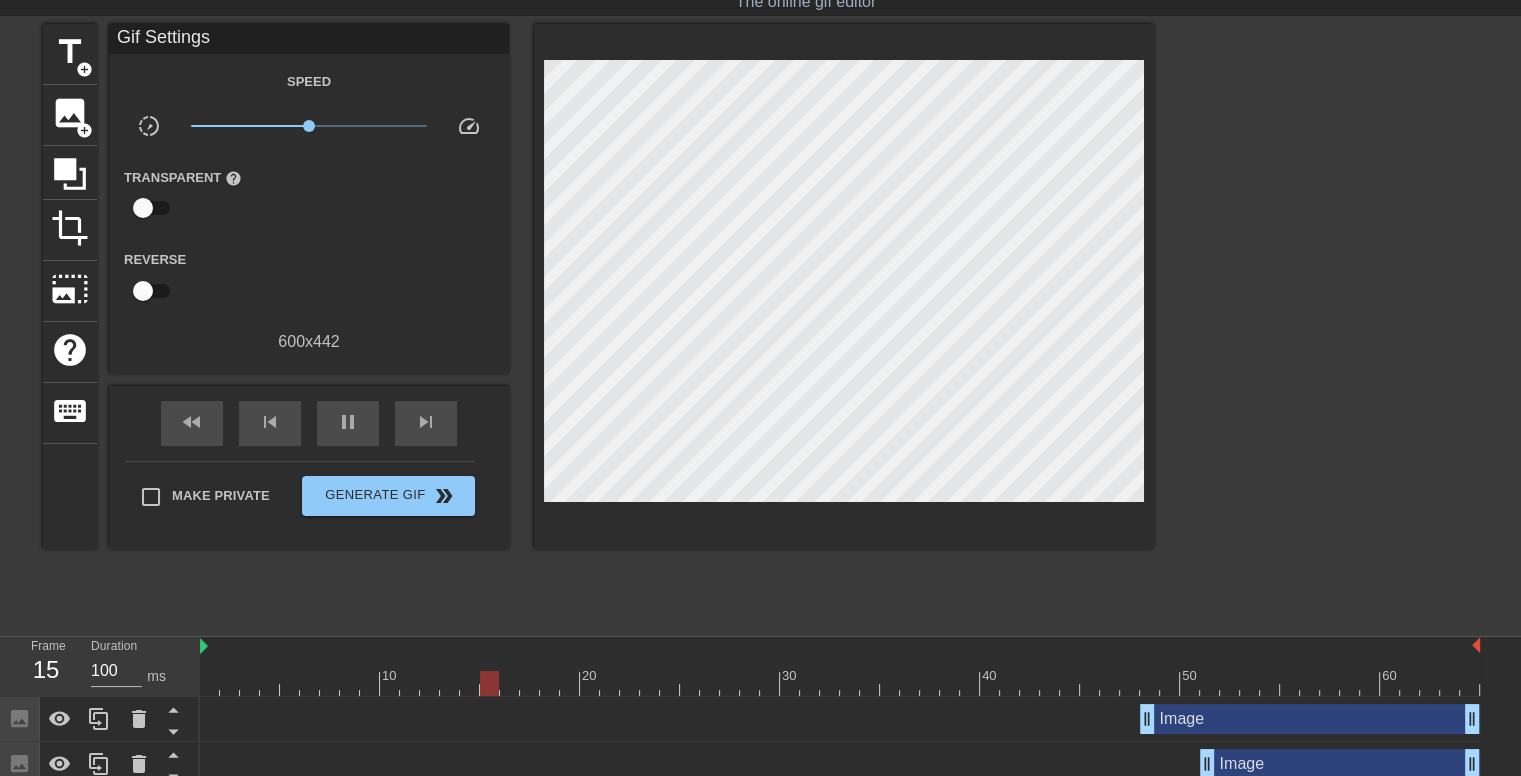 scroll, scrollTop: 49, scrollLeft: 0, axis: vertical 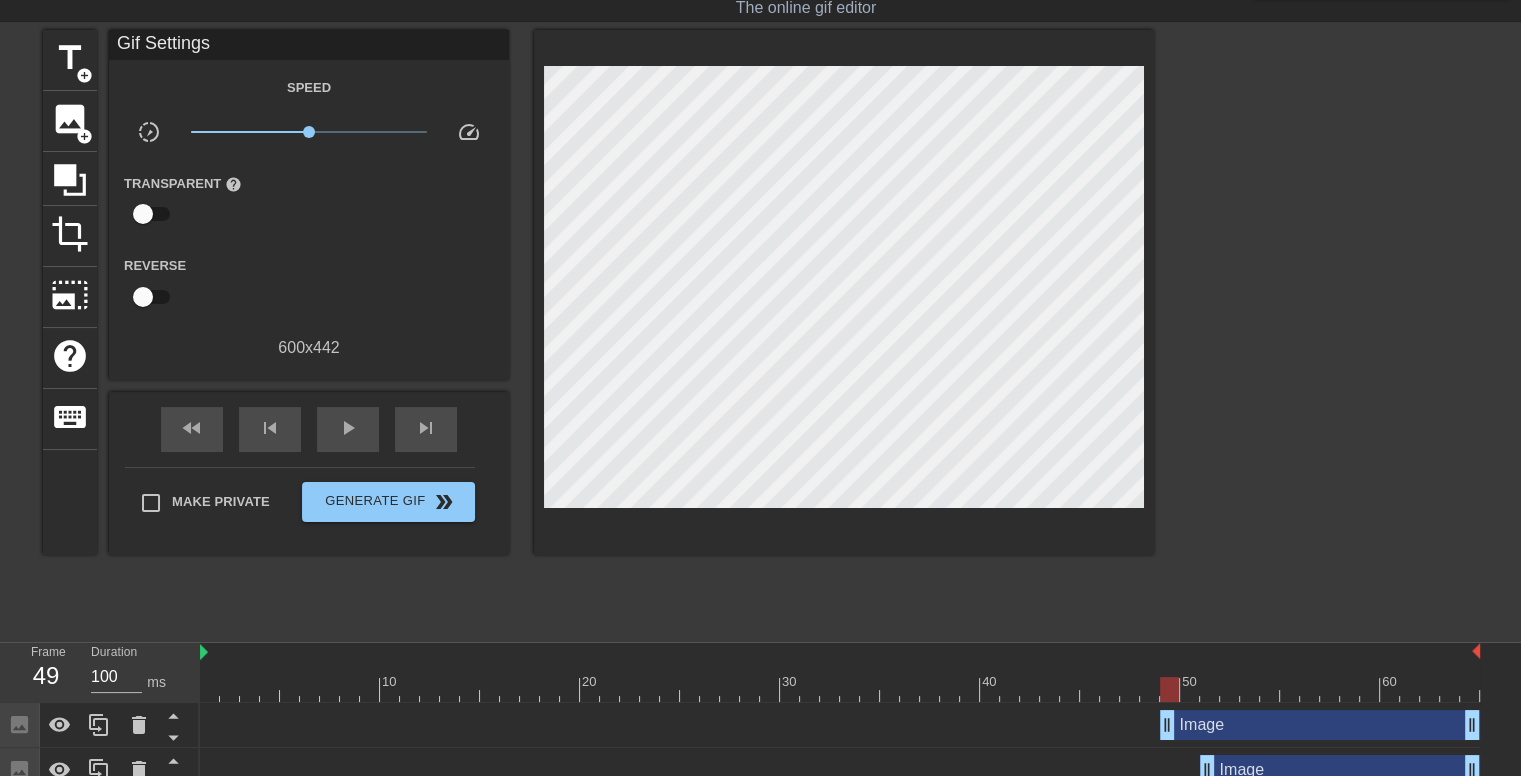 drag, startPoint x: 1151, startPoint y: 720, endPoint x: 1164, endPoint y: 717, distance: 13.341664 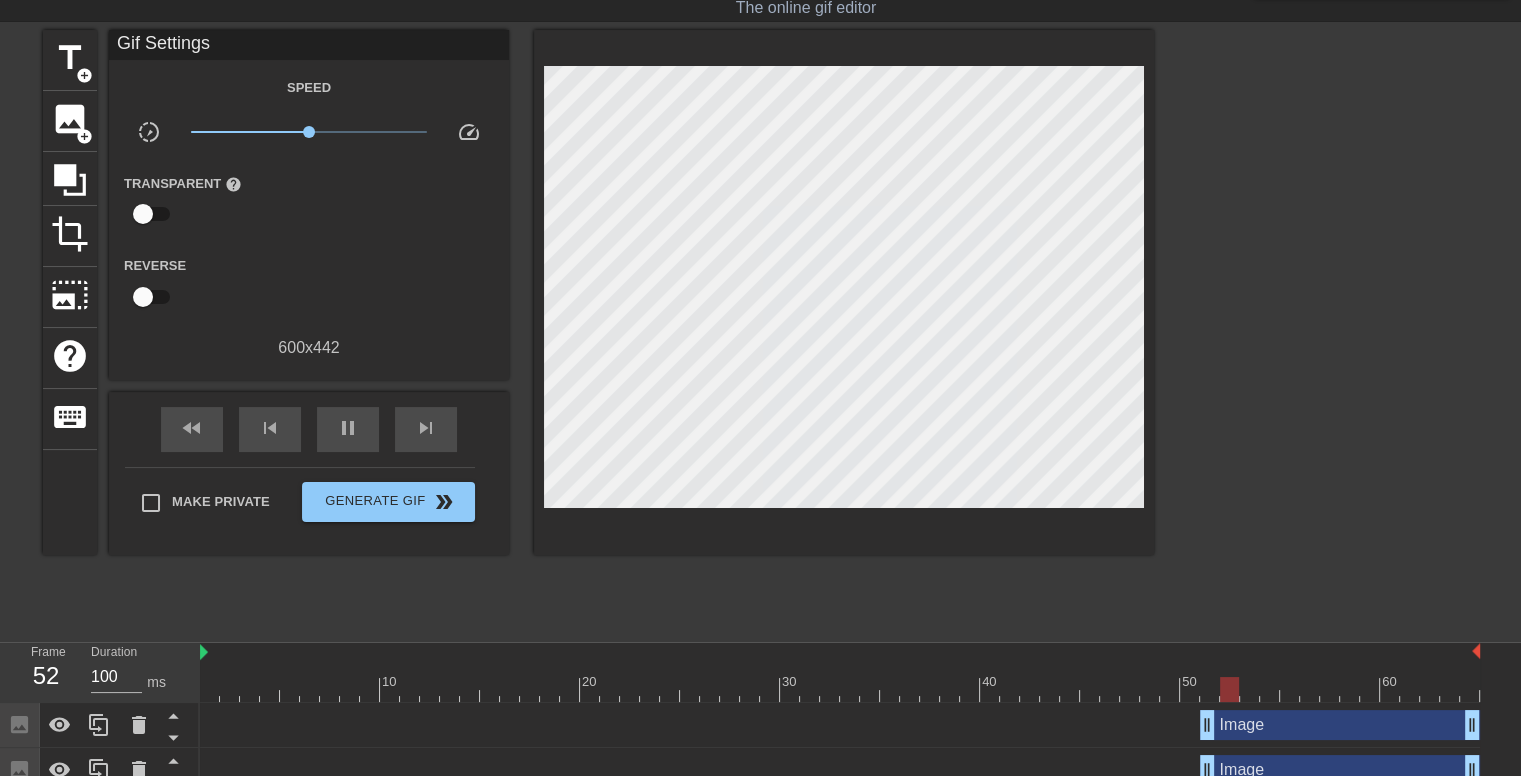 drag, startPoint x: 1169, startPoint y: 725, endPoint x: 1203, endPoint y: 728, distance: 34.132095 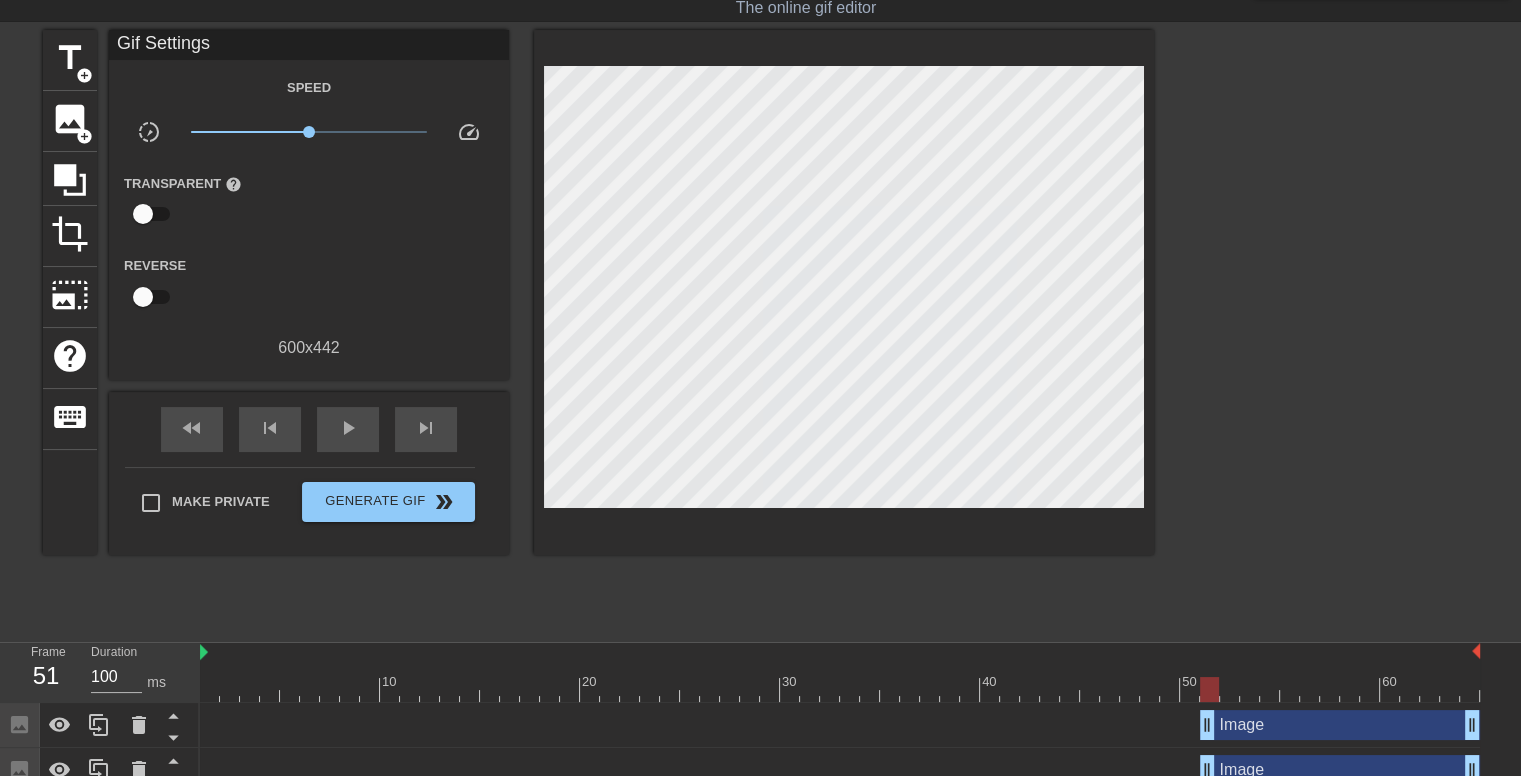 drag, startPoint x: 829, startPoint y: 687, endPoint x: 1208, endPoint y: 683, distance: 379.02112 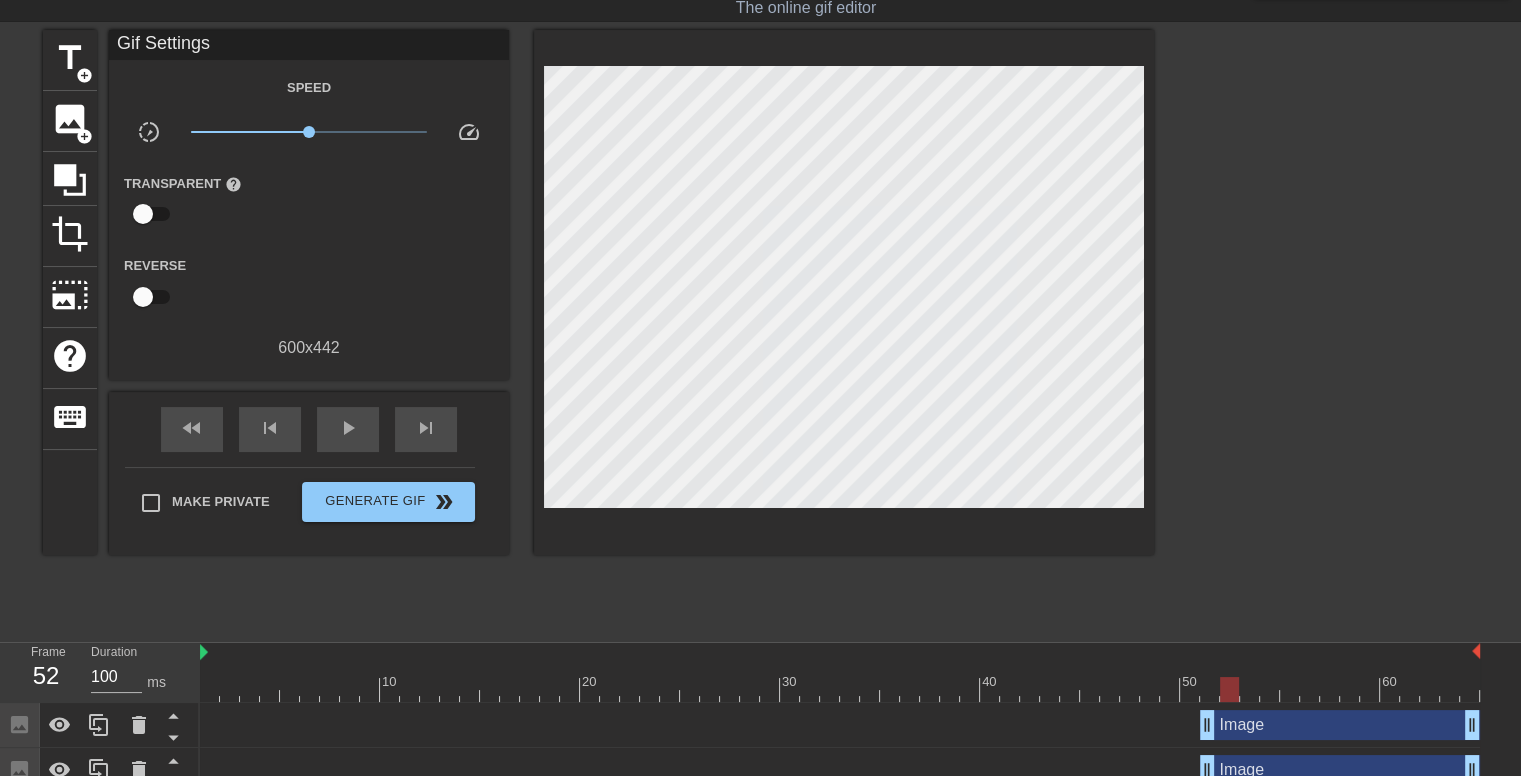 drag, startPoint x: 1329, startPoint y: 689, endPoint x: 1228, endPoint y: 677, distance: 101.71037 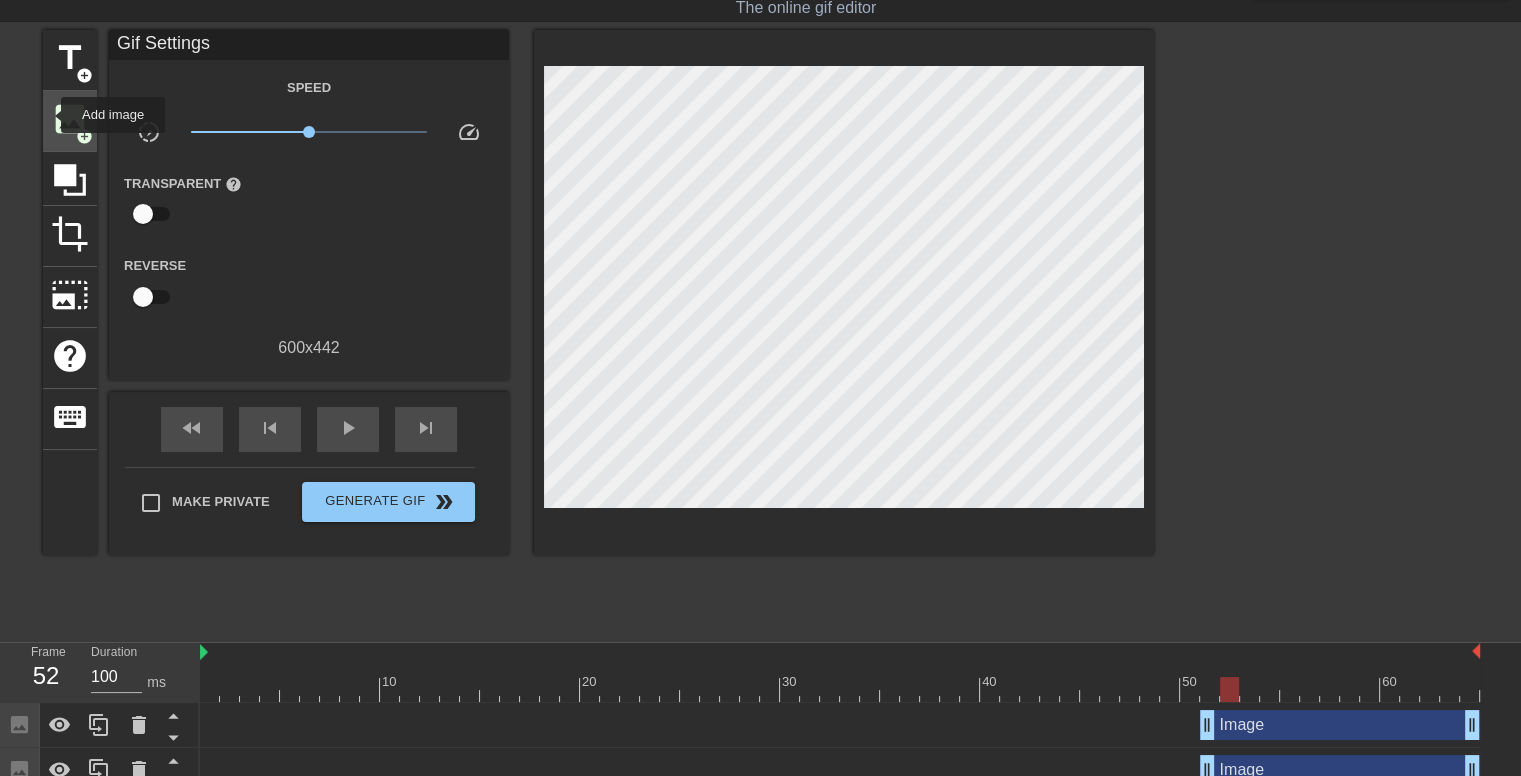 click on "image add_circle" at bounding box center (70, 121) 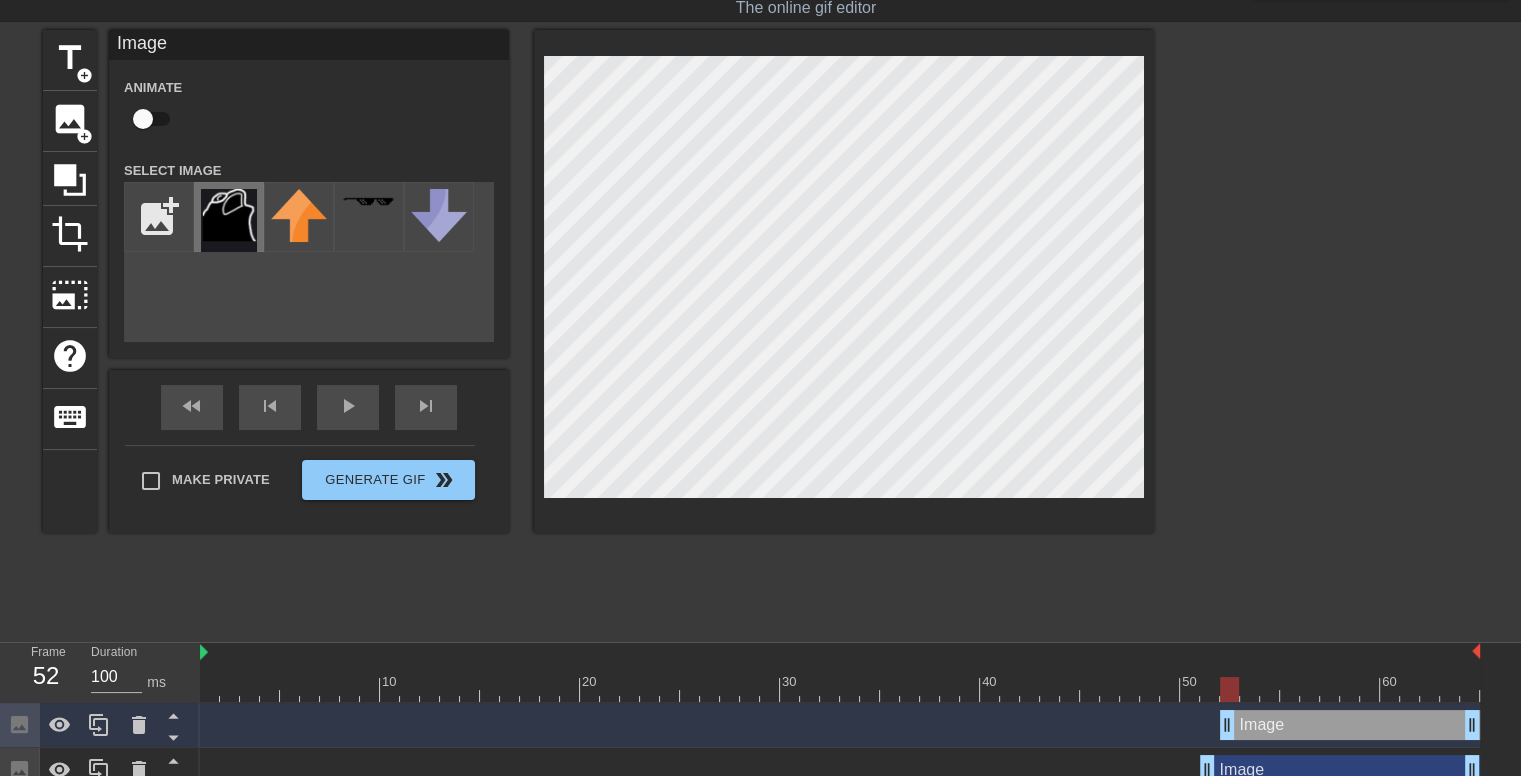 click at bounding box center [229, 220] 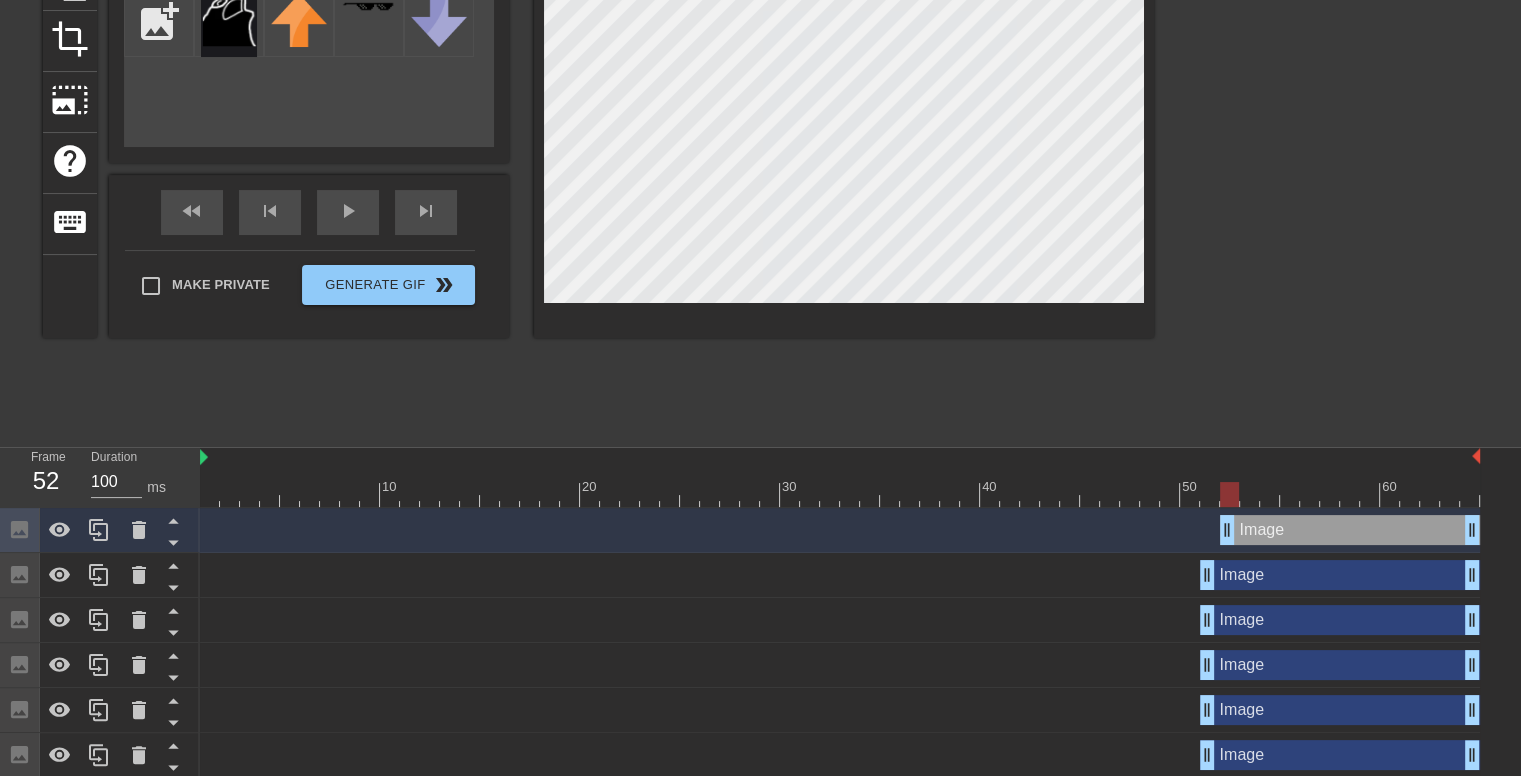 scroll, scrollTop: 249, scrollLeft: 0, axis: vertical 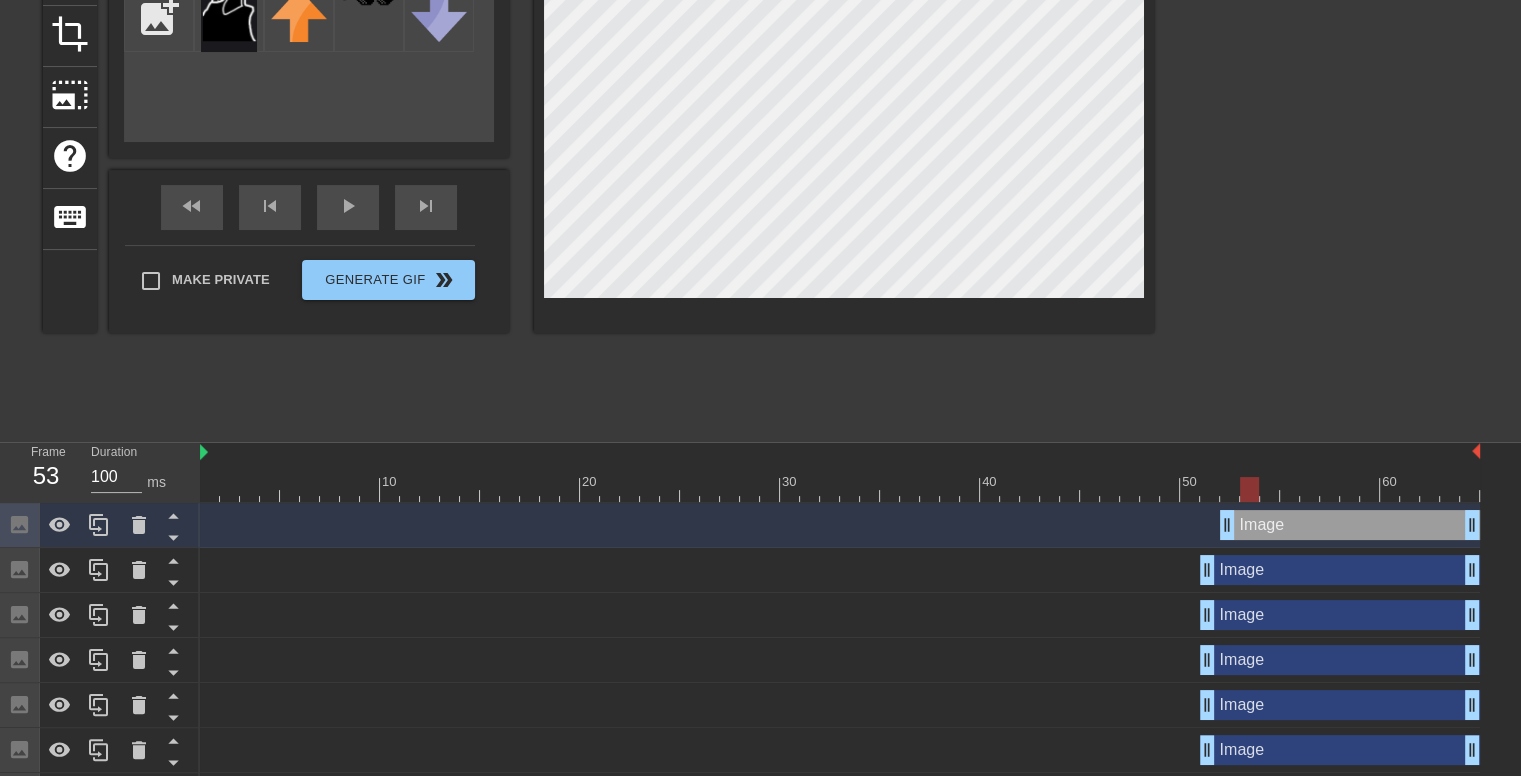 drag, startPoint x: 1231, startPoint y: 485, endPoint x: 1246, endPoint y: 484, distance: 15.033297 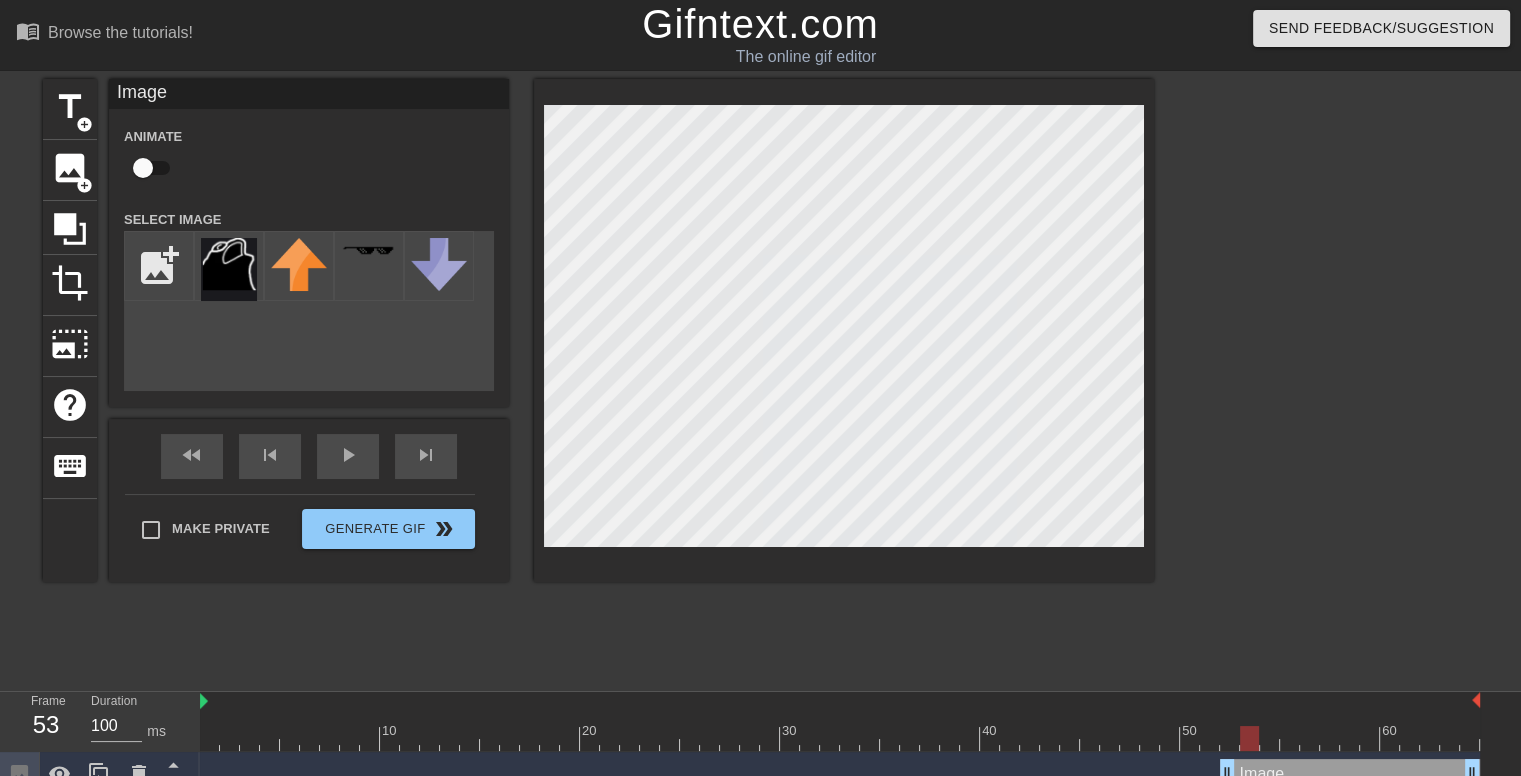 scroll, scrollTop: 0, scrollLeft: 0, axis: both 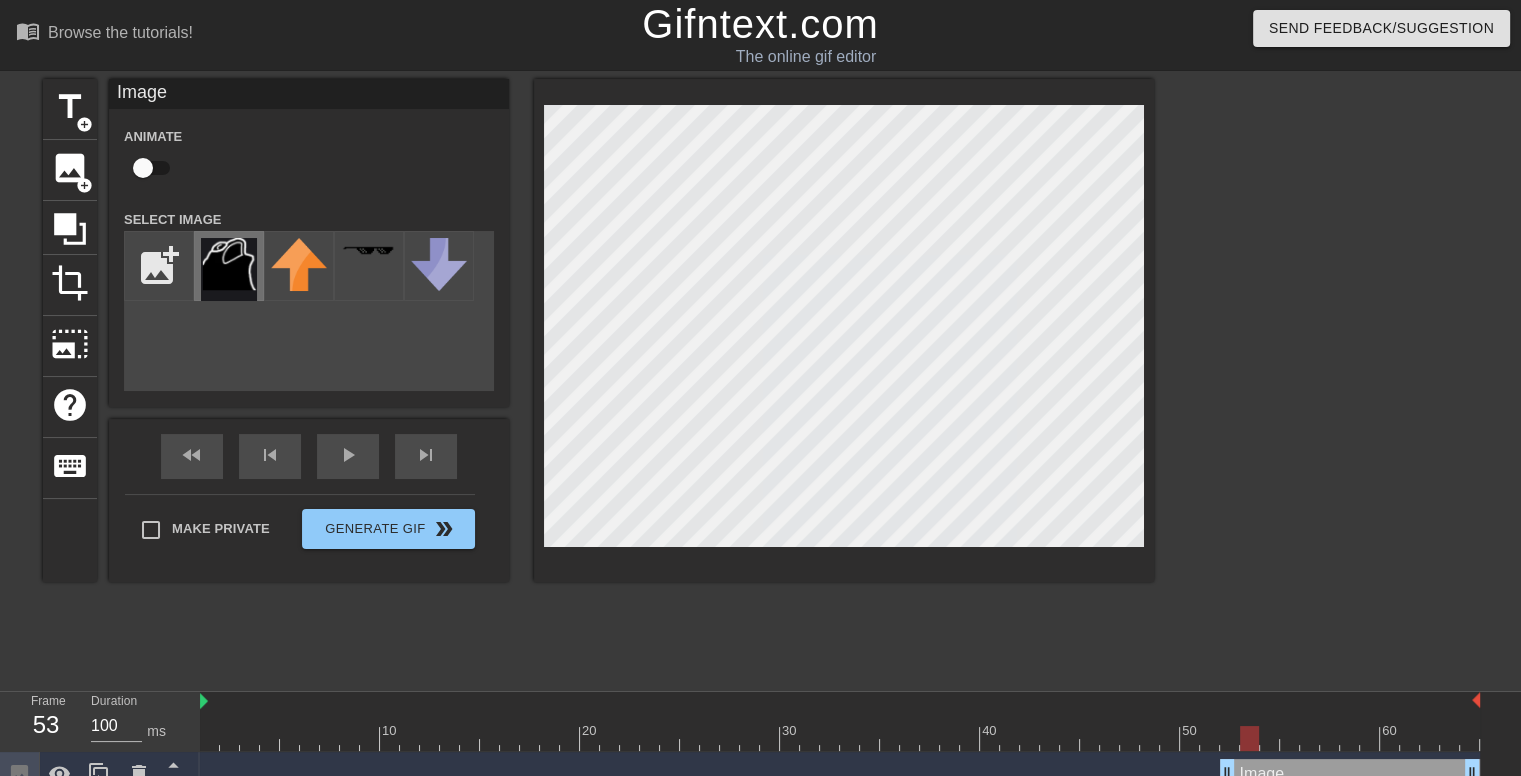 click at bounding box center (229, 269) 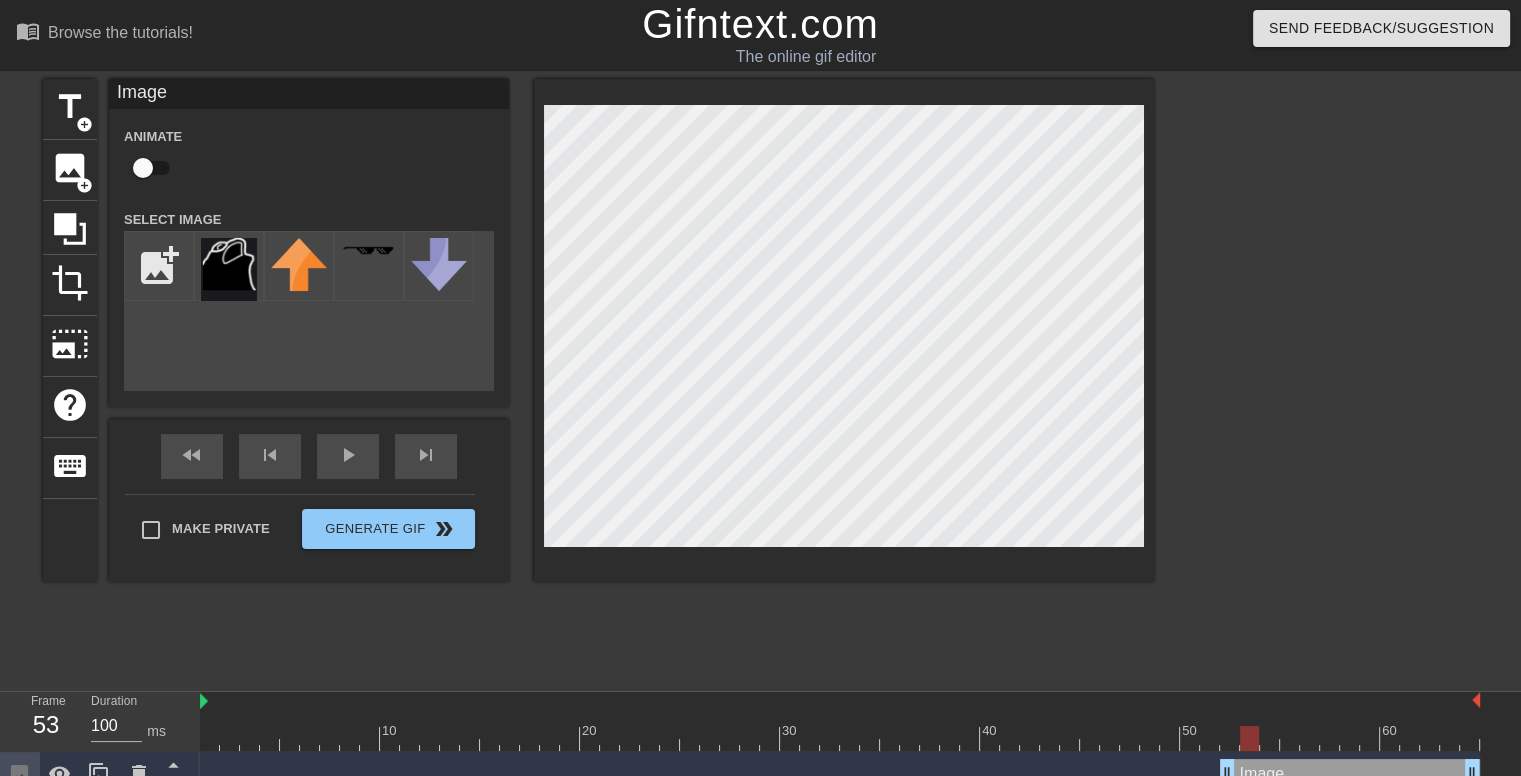 click at bounding box center [1328, 379] 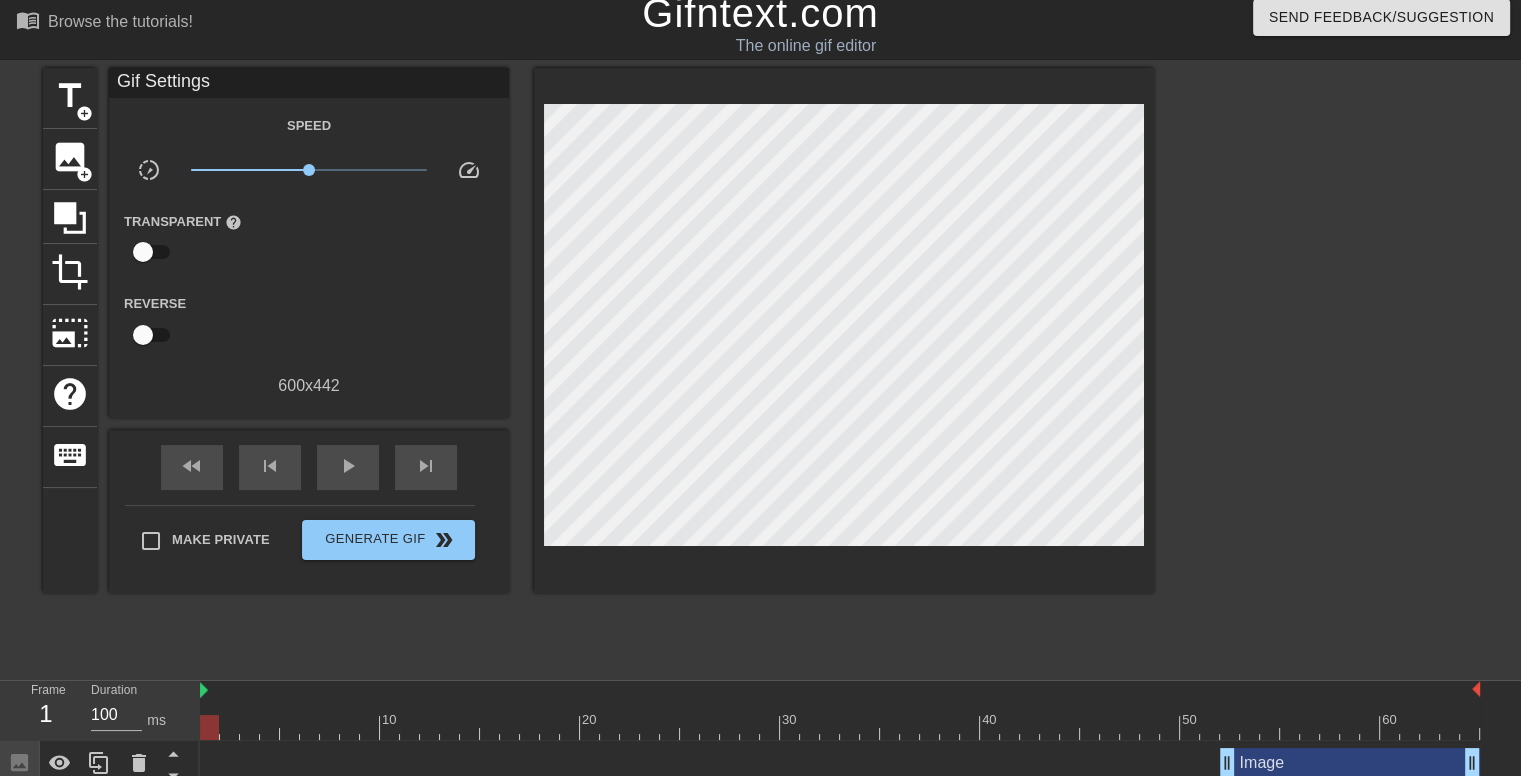 scroll, scrollTop: 0, scrollLeft: 0, axis: both 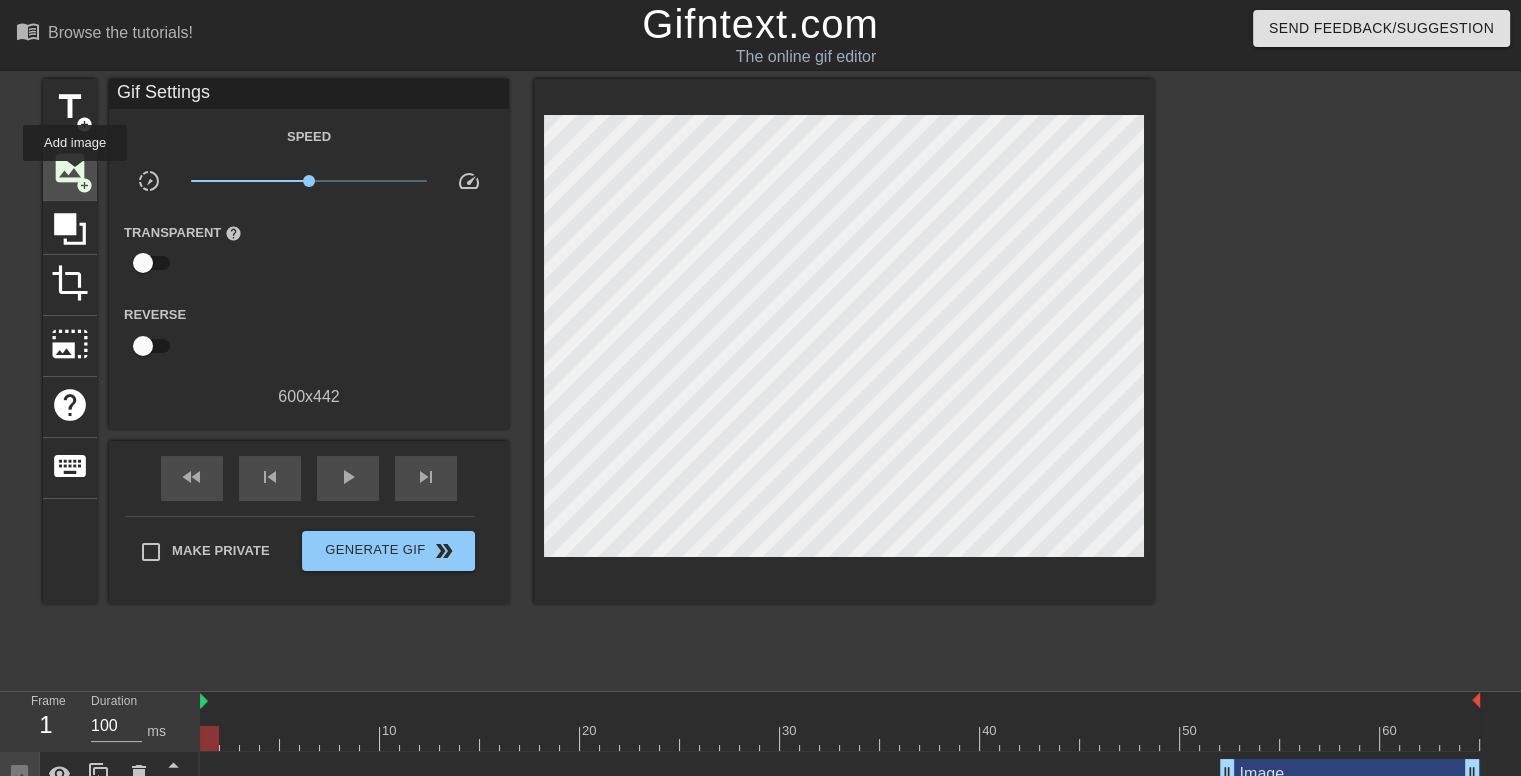 click on "add_circle" at bounding box center [84, 185] 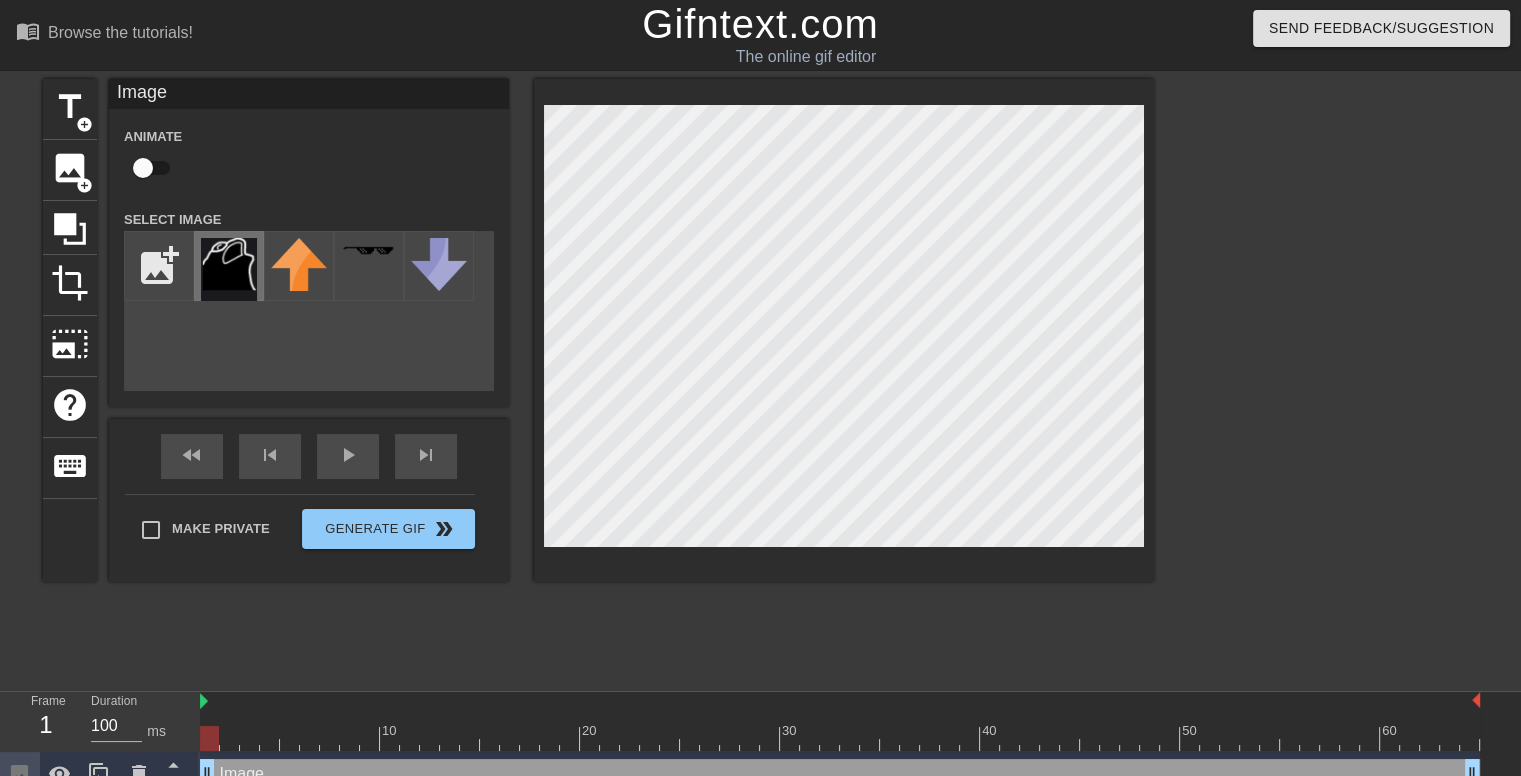 click at bounding box center (229, 269) 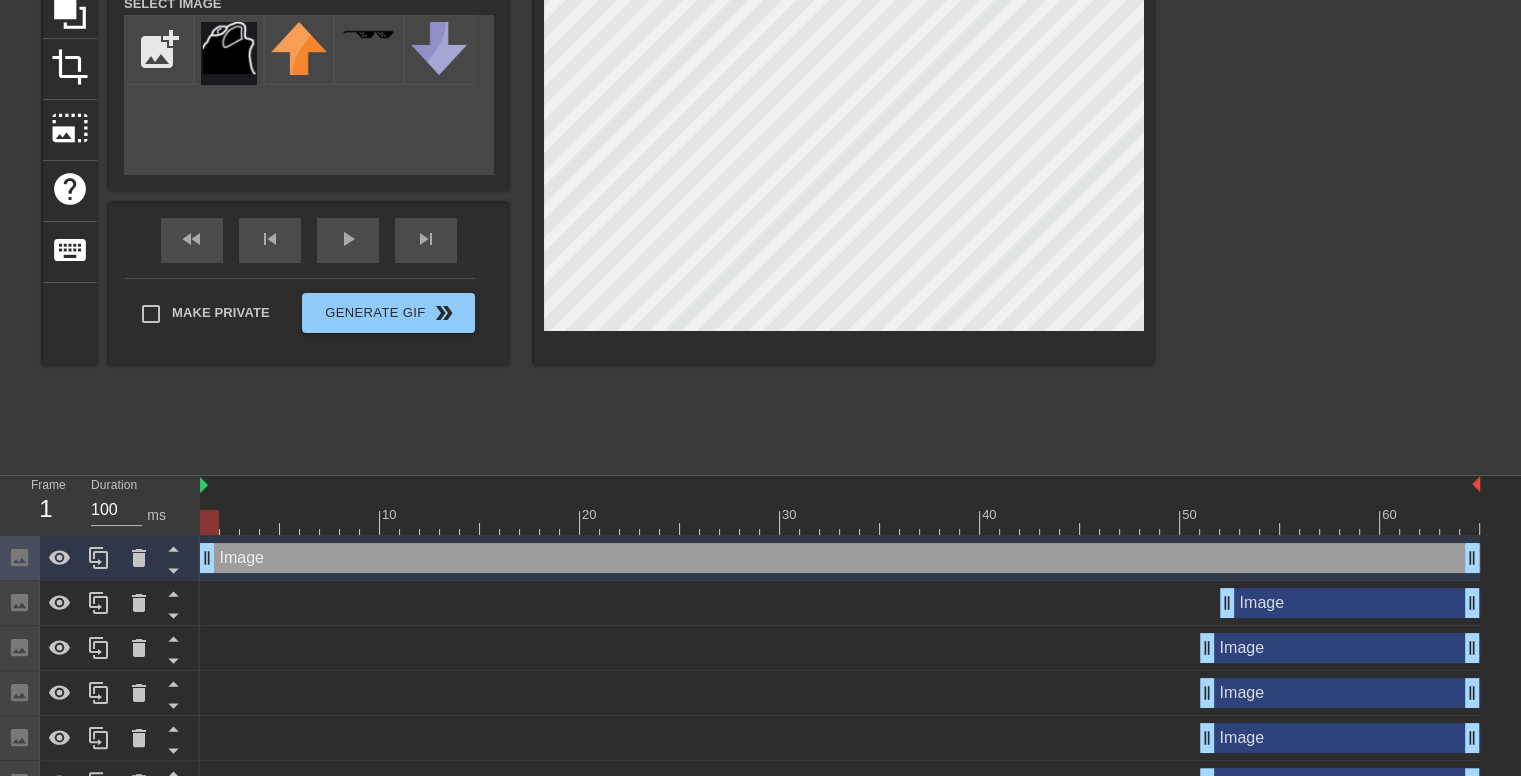 scroll, scrollTop: 300, scrollLeft: 0, axis: vertical 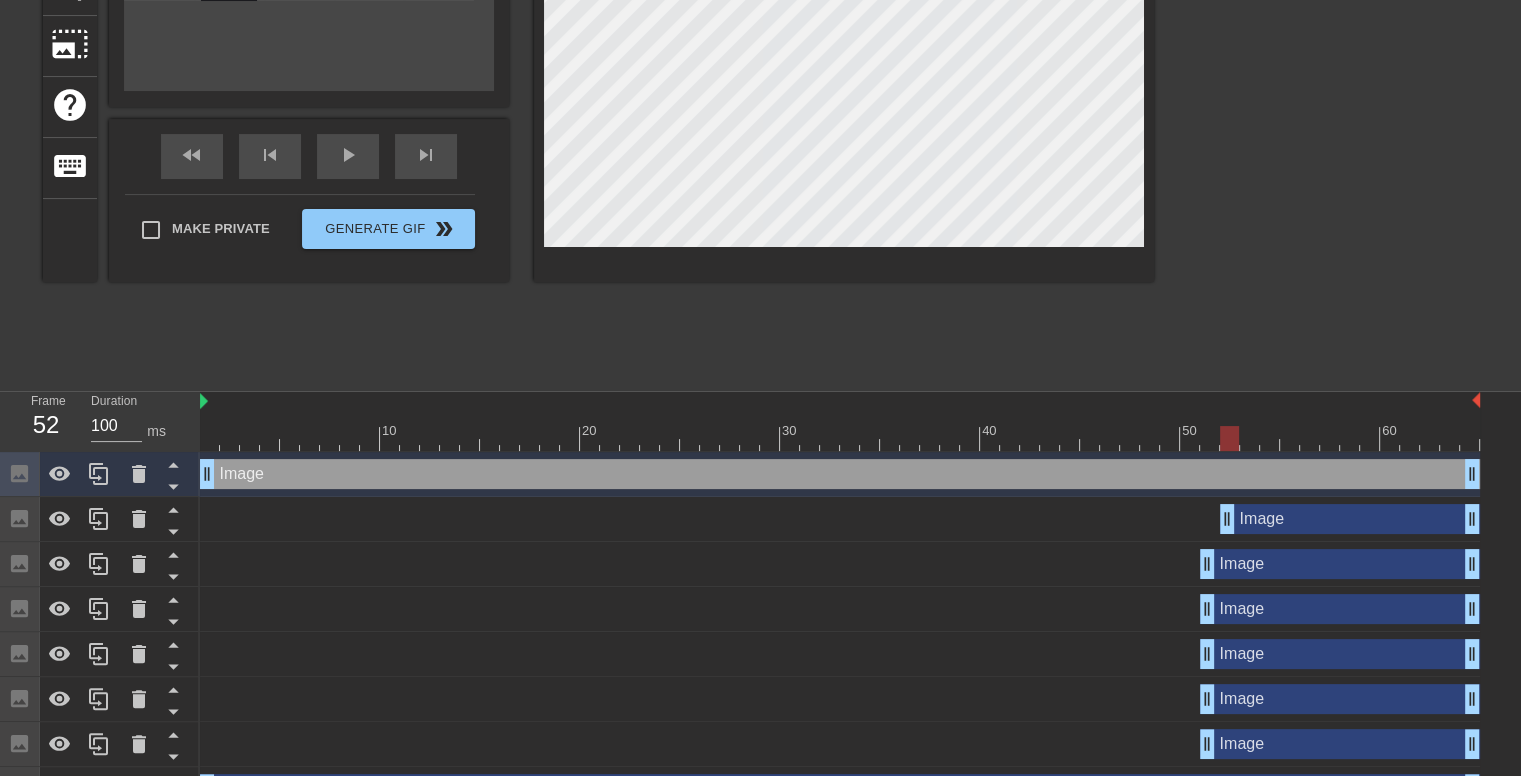 drag, startPoint x: 216, startPoint y: 436, endPoint x: 1236, endPoint y: 481, distance: 1020.9922 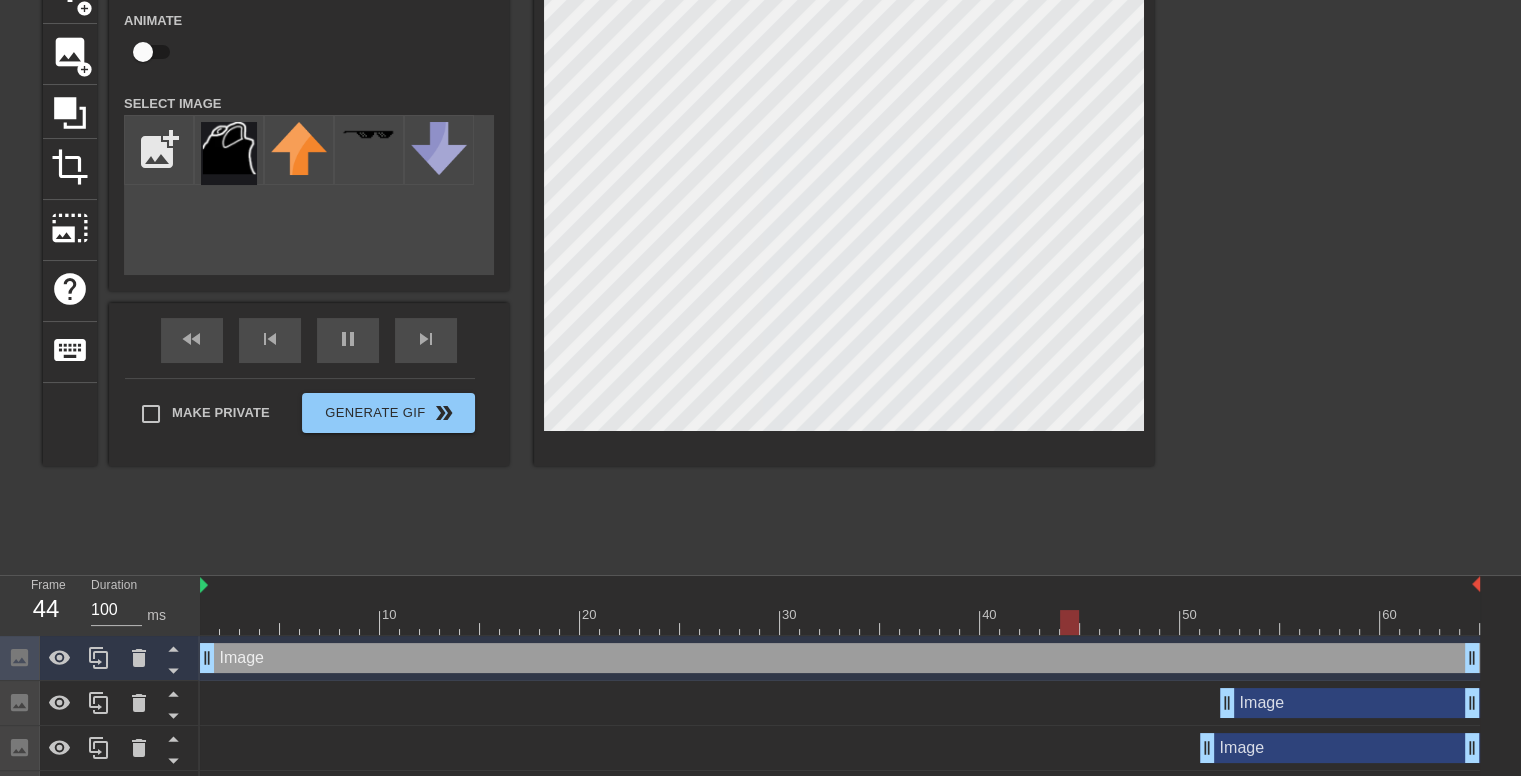 scroll, scrollTop: 100, scrollLeft: 0, axis: vertical 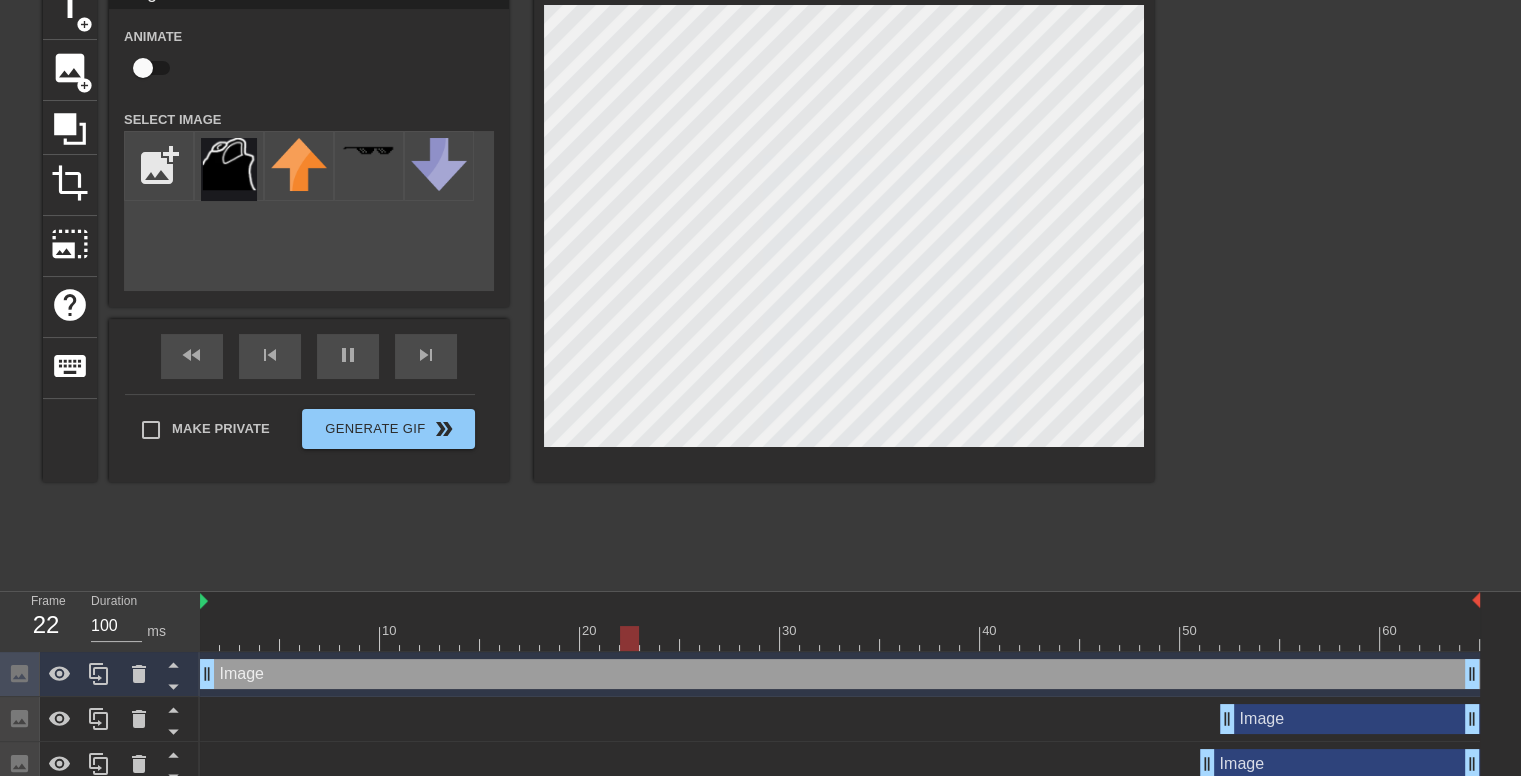 click at bounding box center (1328, 279) 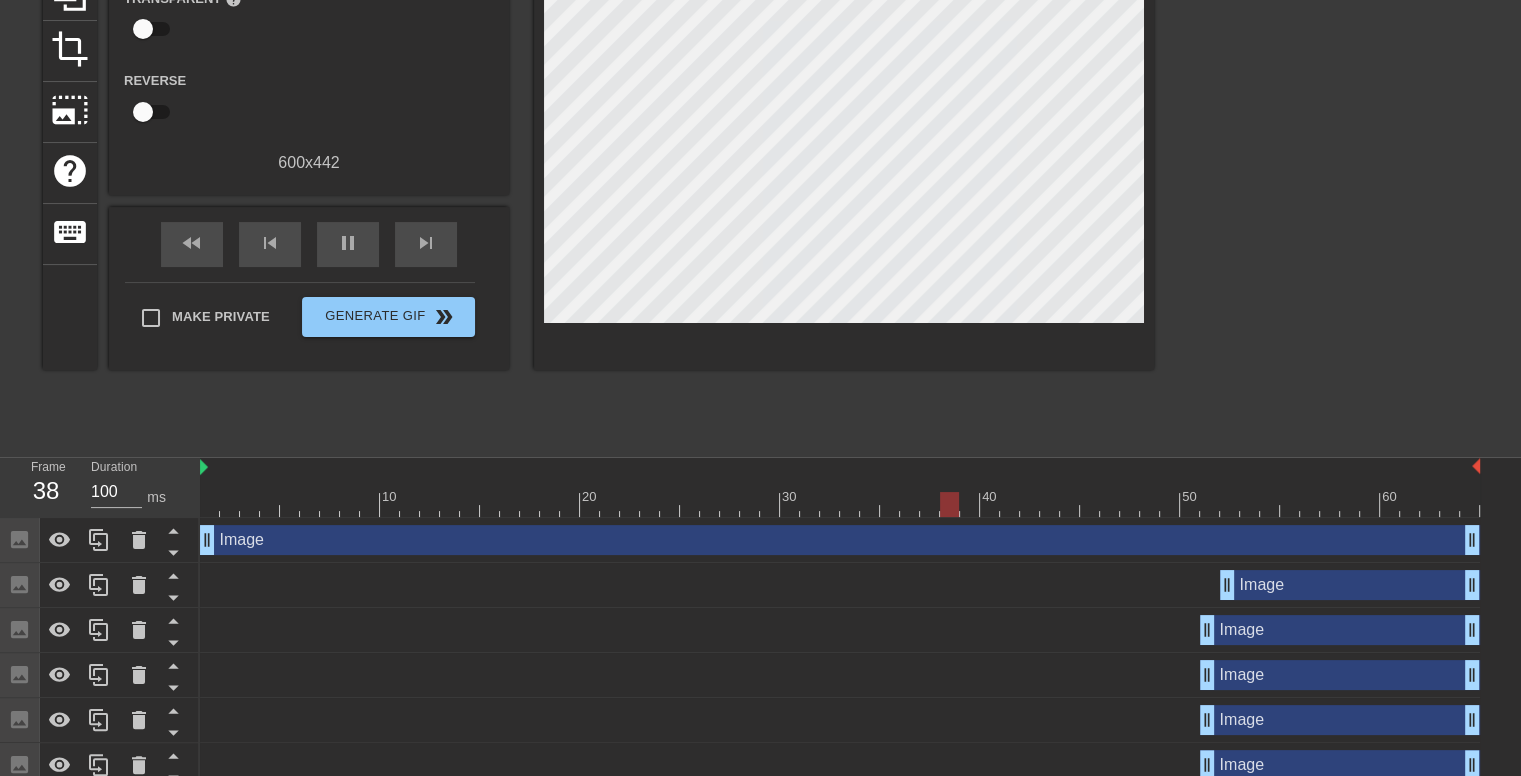 scroll, scrollTop: 300, scrollLeft: 0, axis: vertical 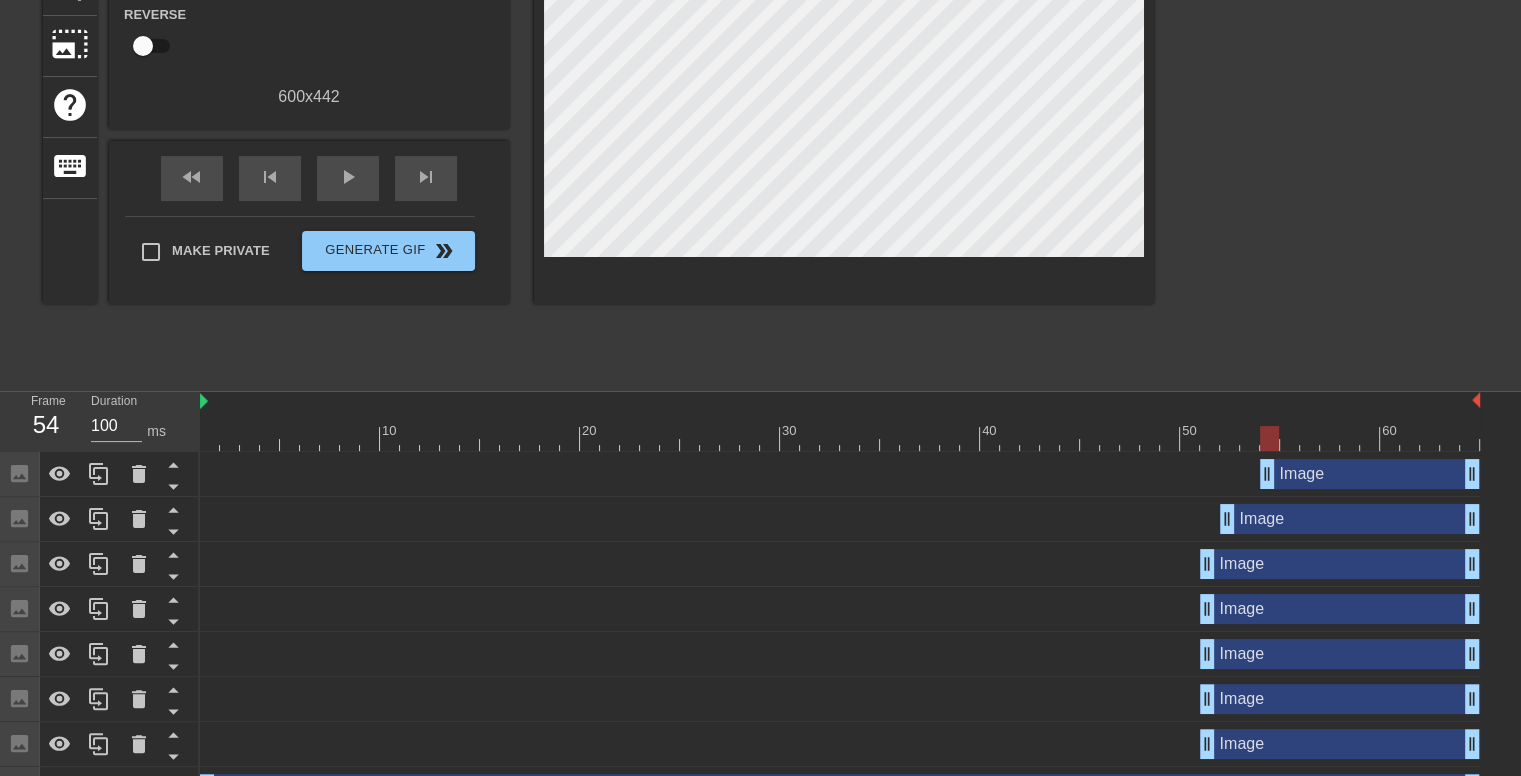 drag, startPoint x: 205, startPoint y: 466, endPoint x: 1256, endPoint y: 502, distance: 1051.6163 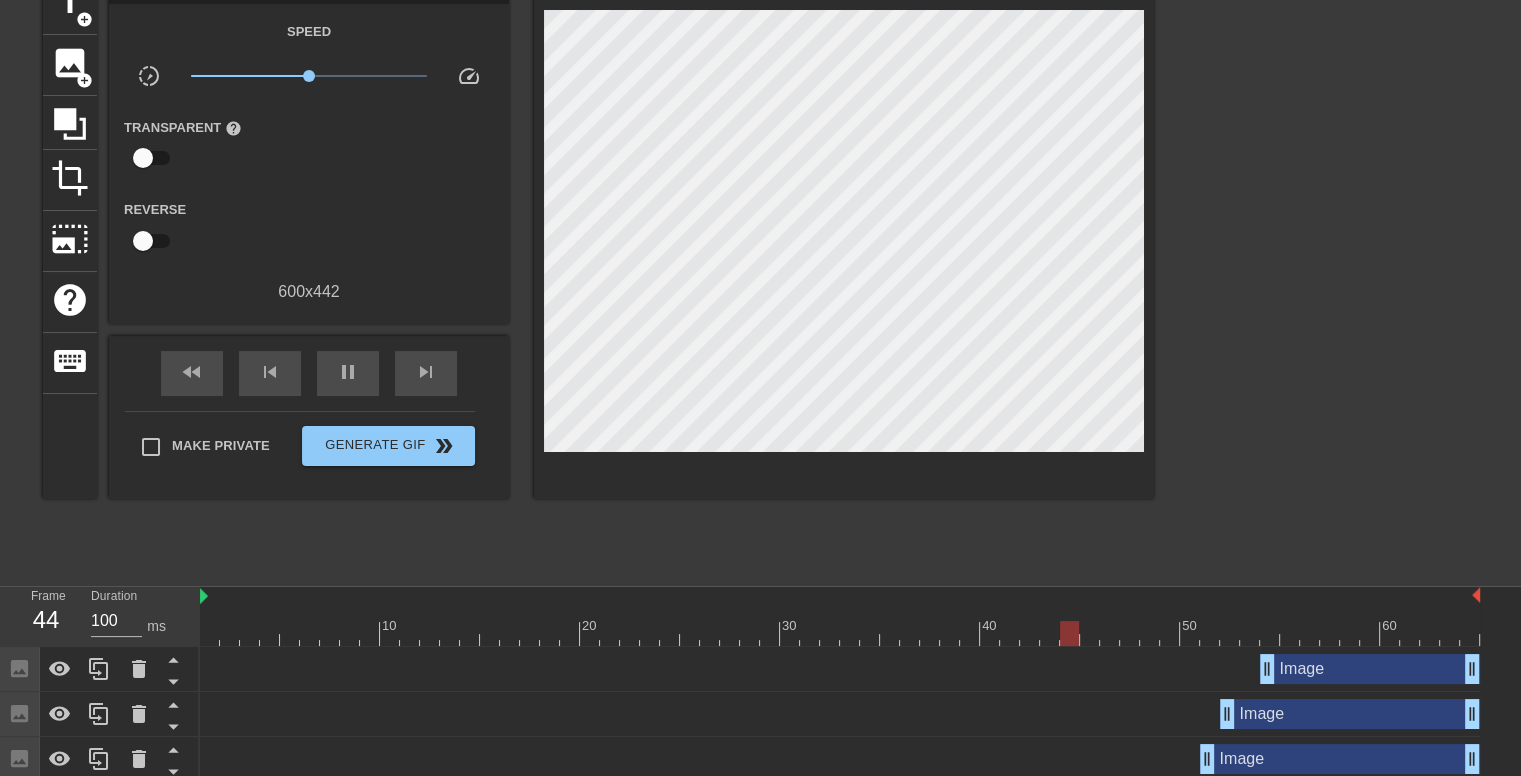 scroll, scrollTop: 100, scrollLeft: 0, axis: vertical 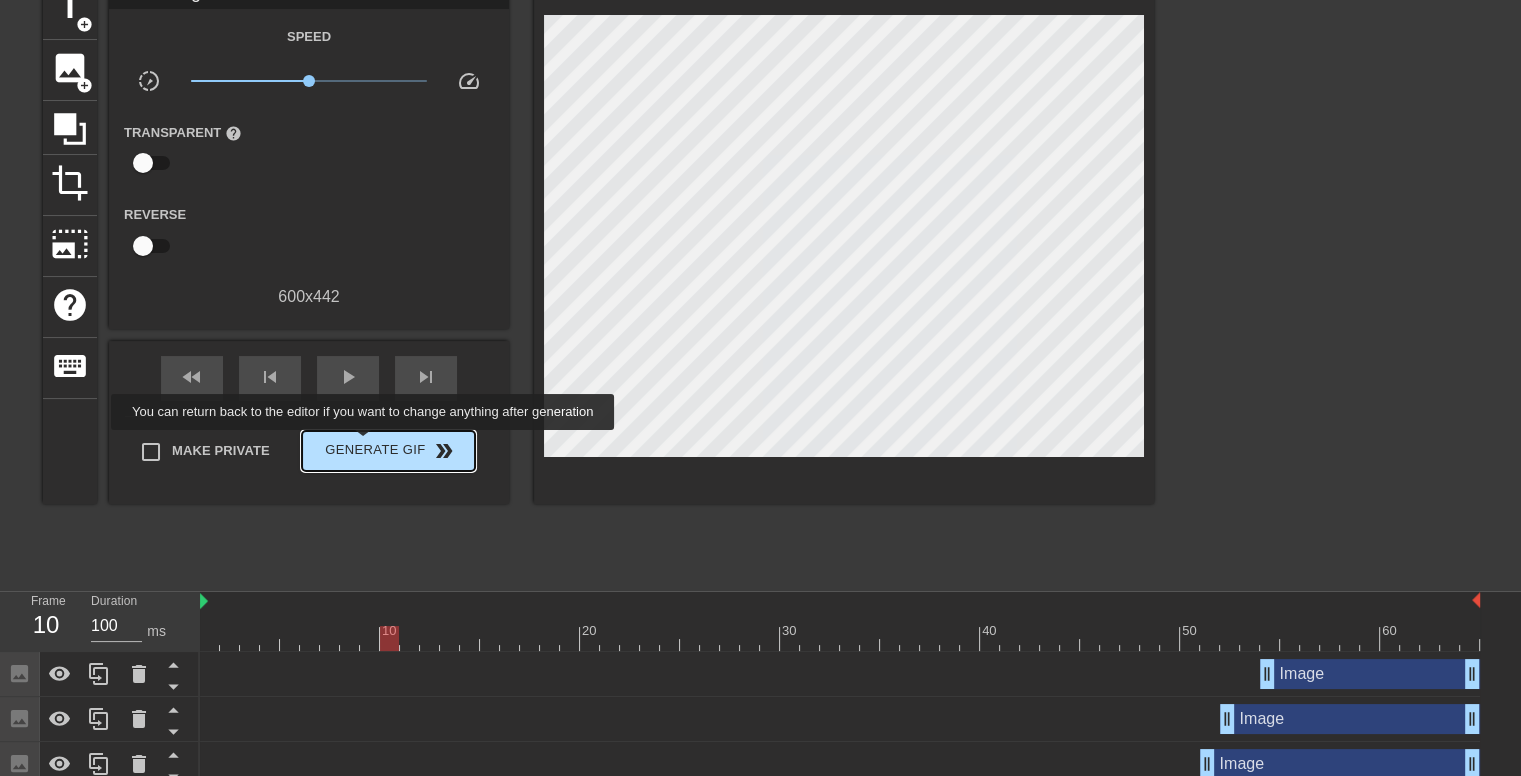 click on "Generate Gif double_arrow" at bounding box center [388, 451] 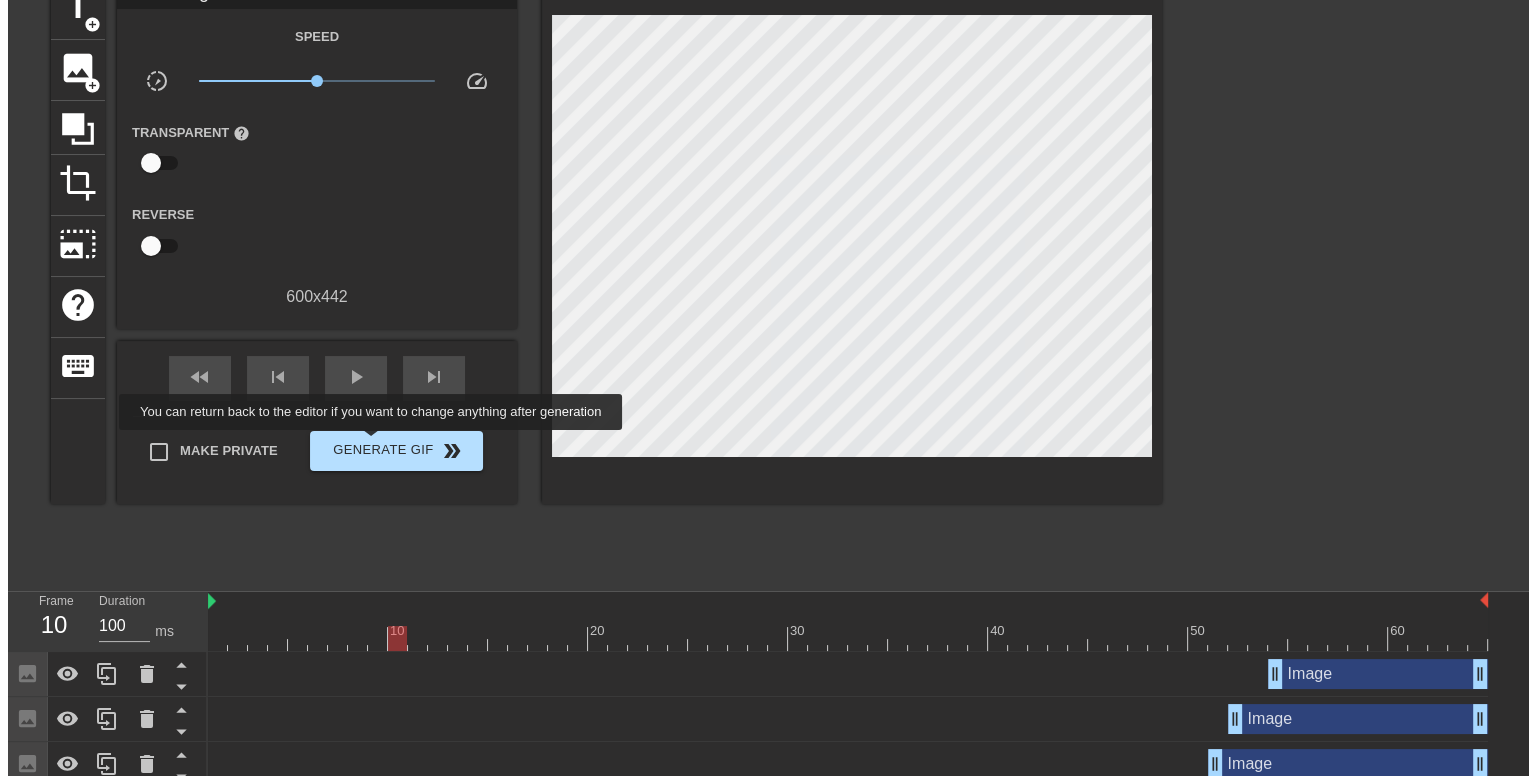 scroll, scrollTop: 0, scrollLeft: 0, axis: both 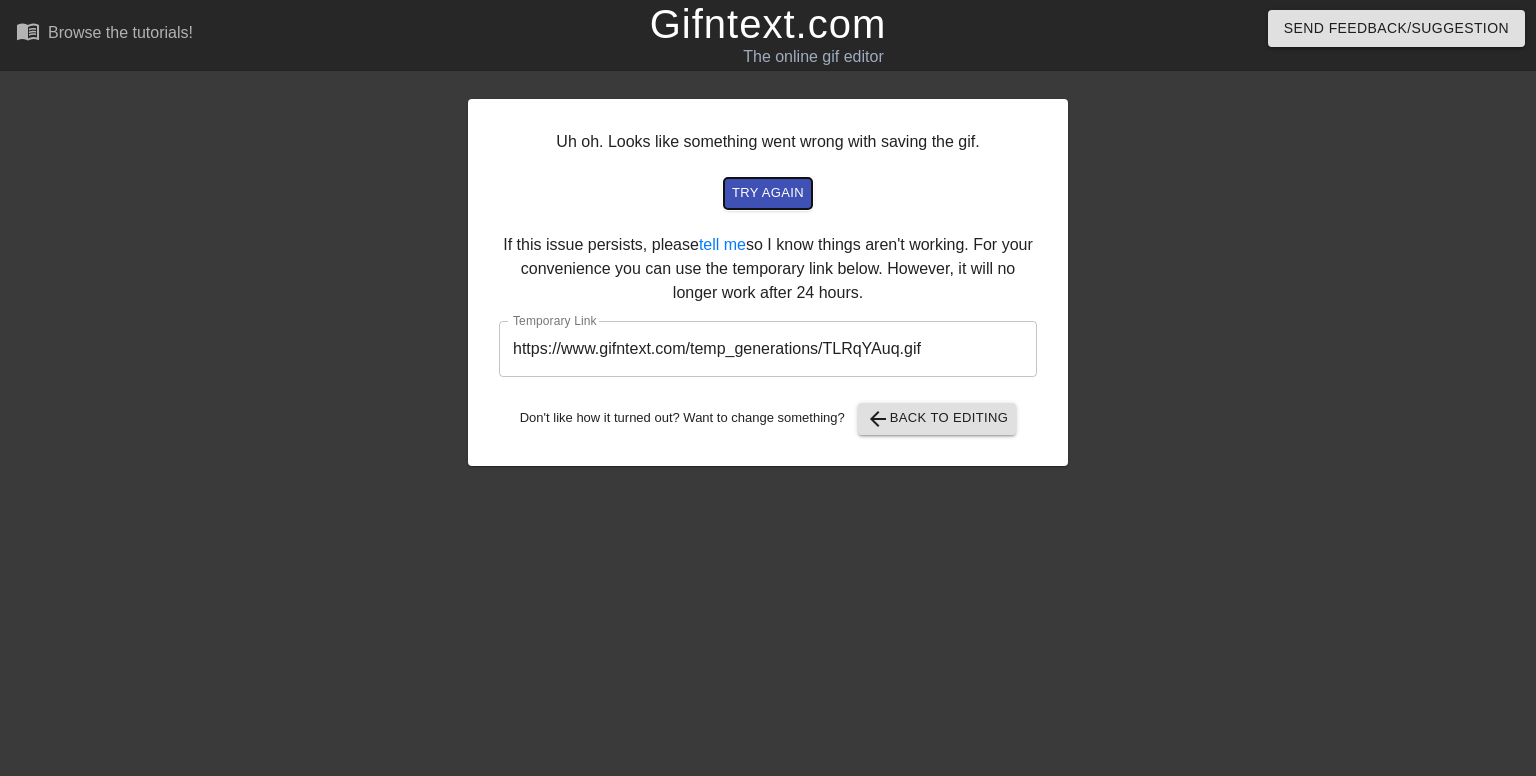 click on "try again" at bounding box center (768, 193) 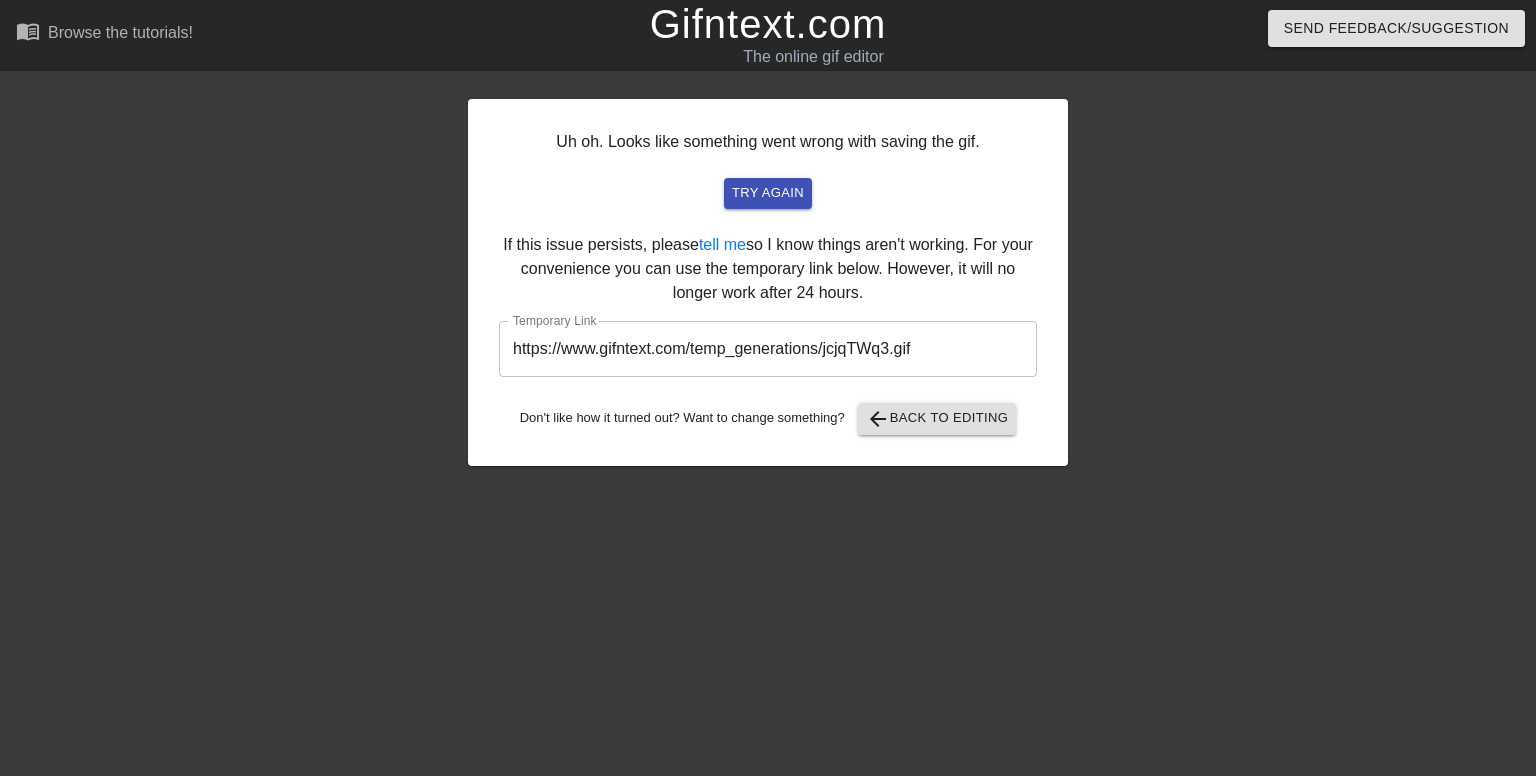 click on "https://www.gifntext.com/temp_generations/jcjqTWq3.gif" at bounding box center [768, 349] 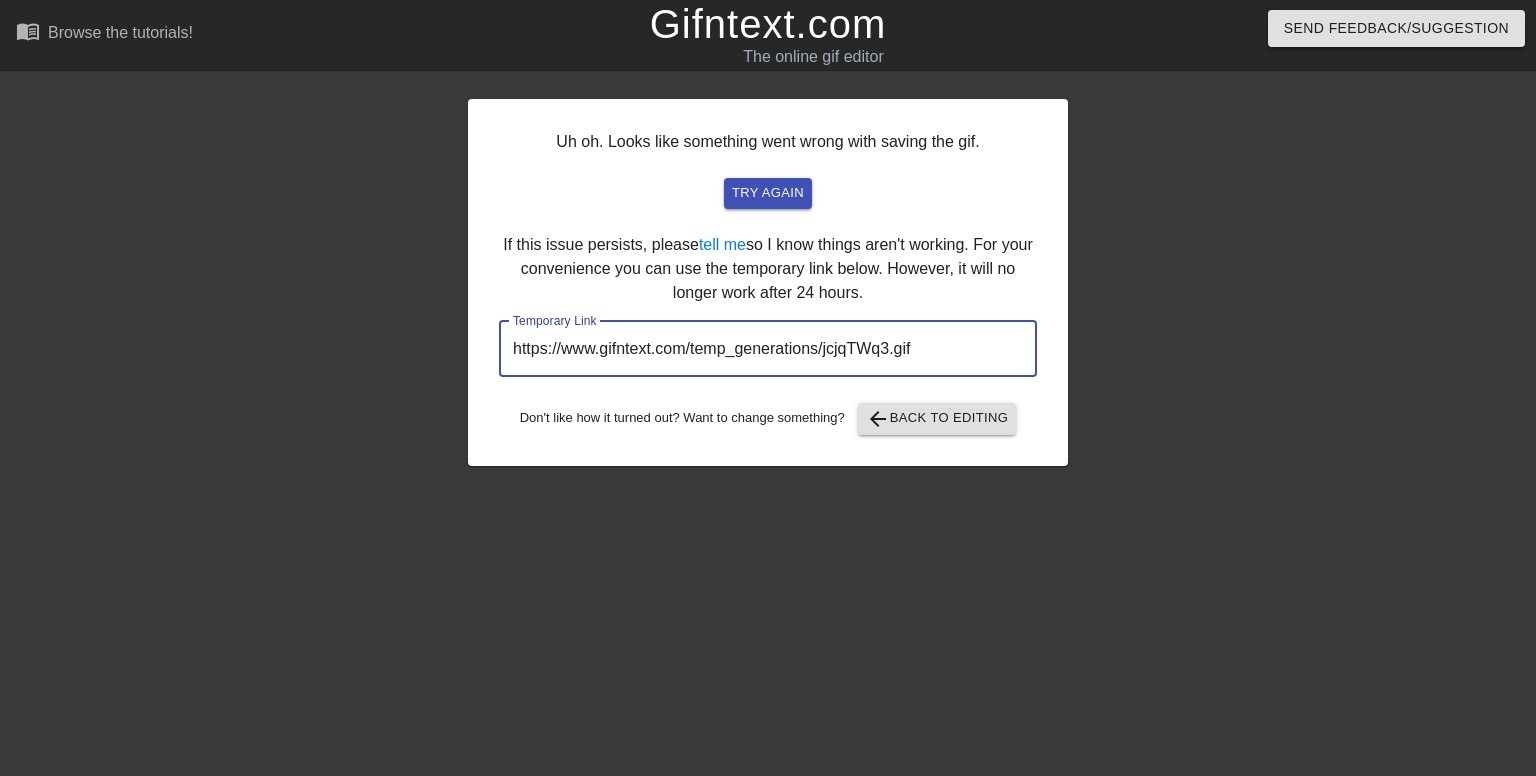 click on "https://www.gifntext.com/temp_generations/jcjqTWq3.gif" at bounding box center [768, 349] 